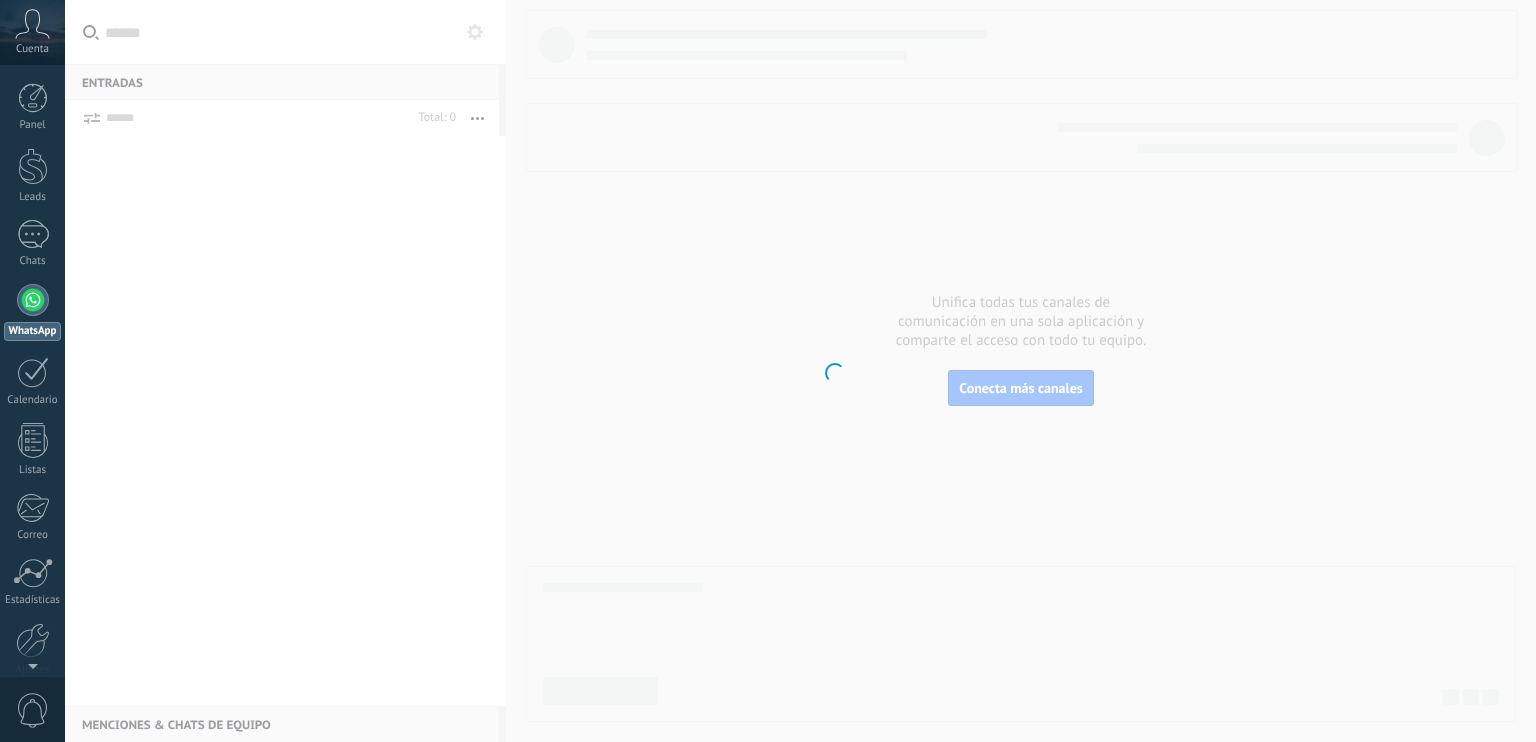 scroll, scrollTop: 0, scrollLeft: 0, axis: both 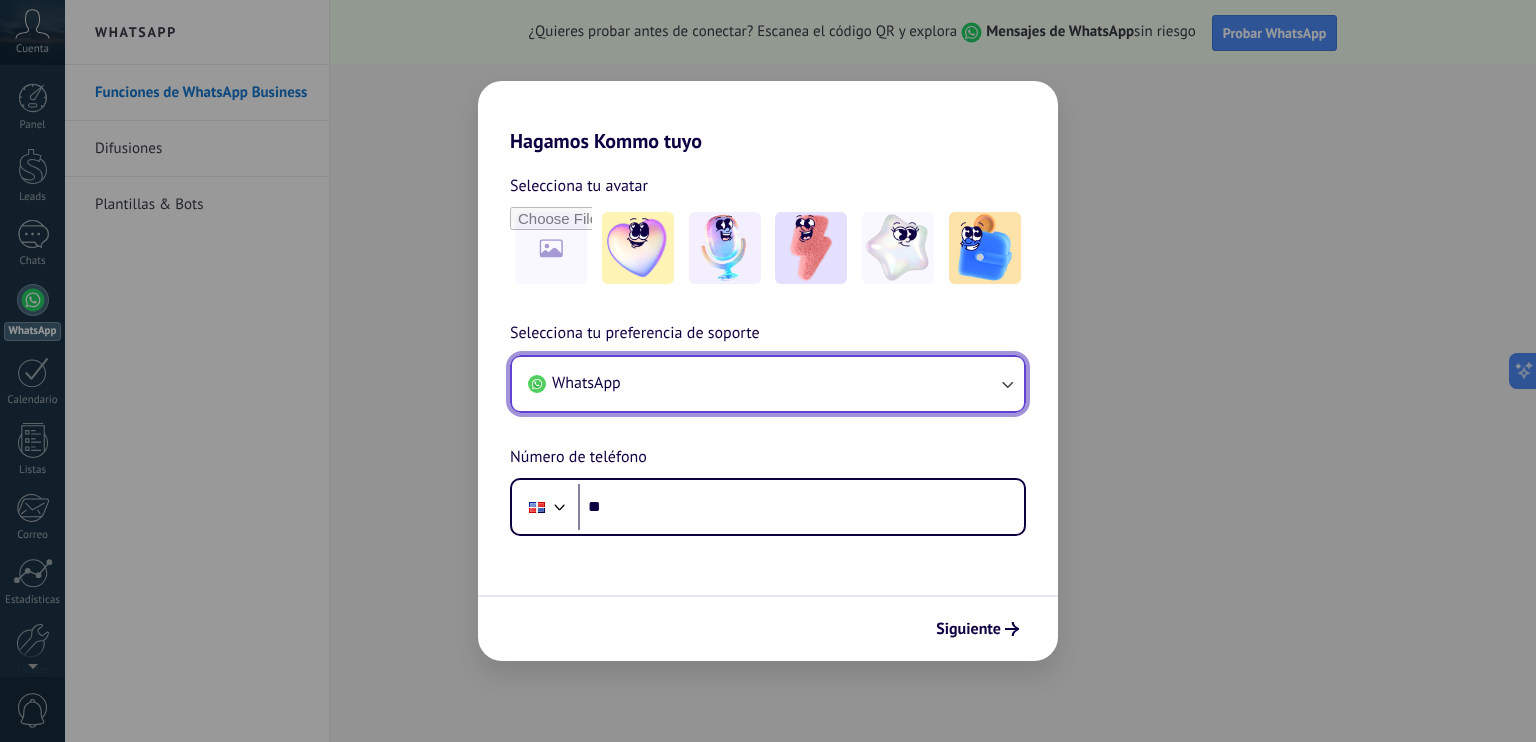 click on "WhatsApp" at bounding box center (768, 384) 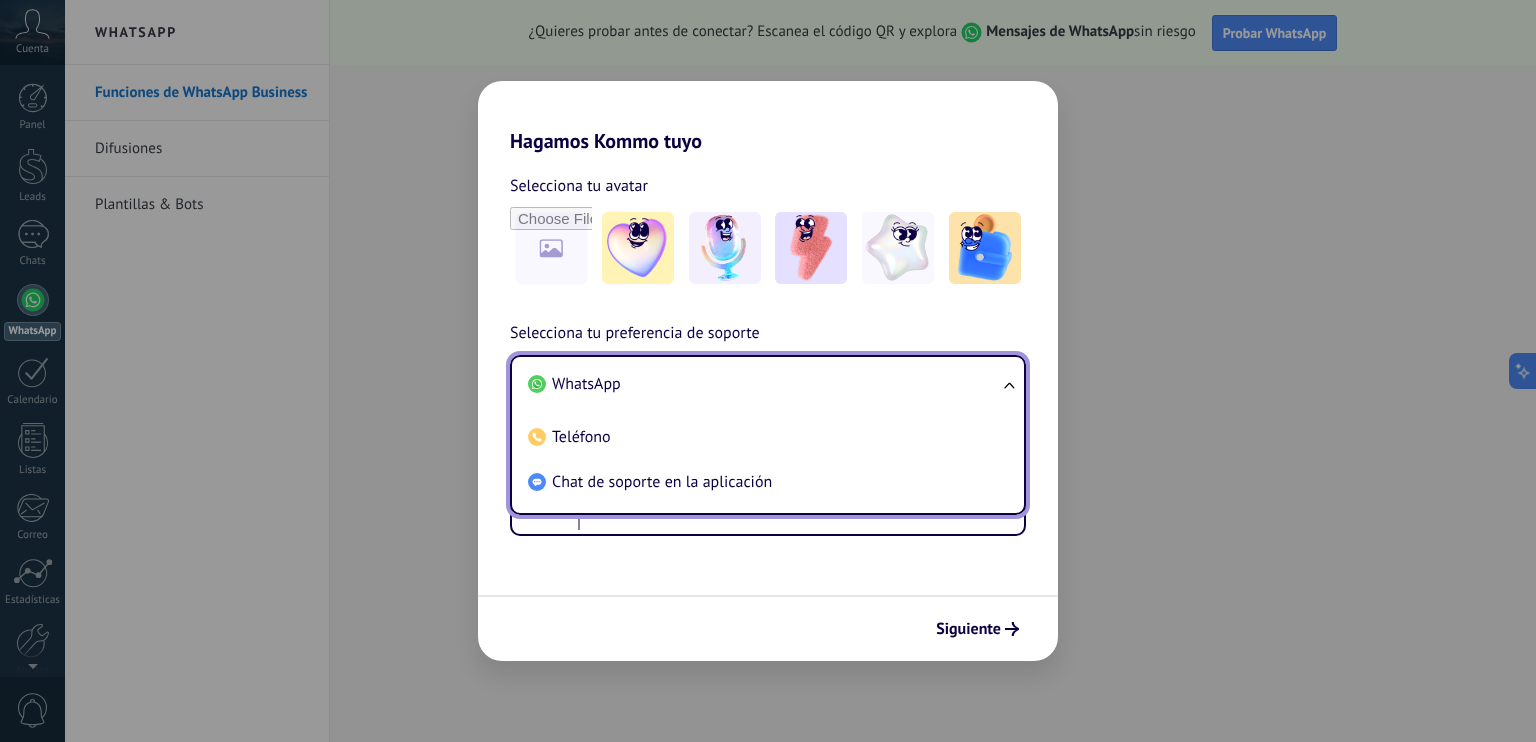 click on "WhatsApp" at bounding box center (764, 384) 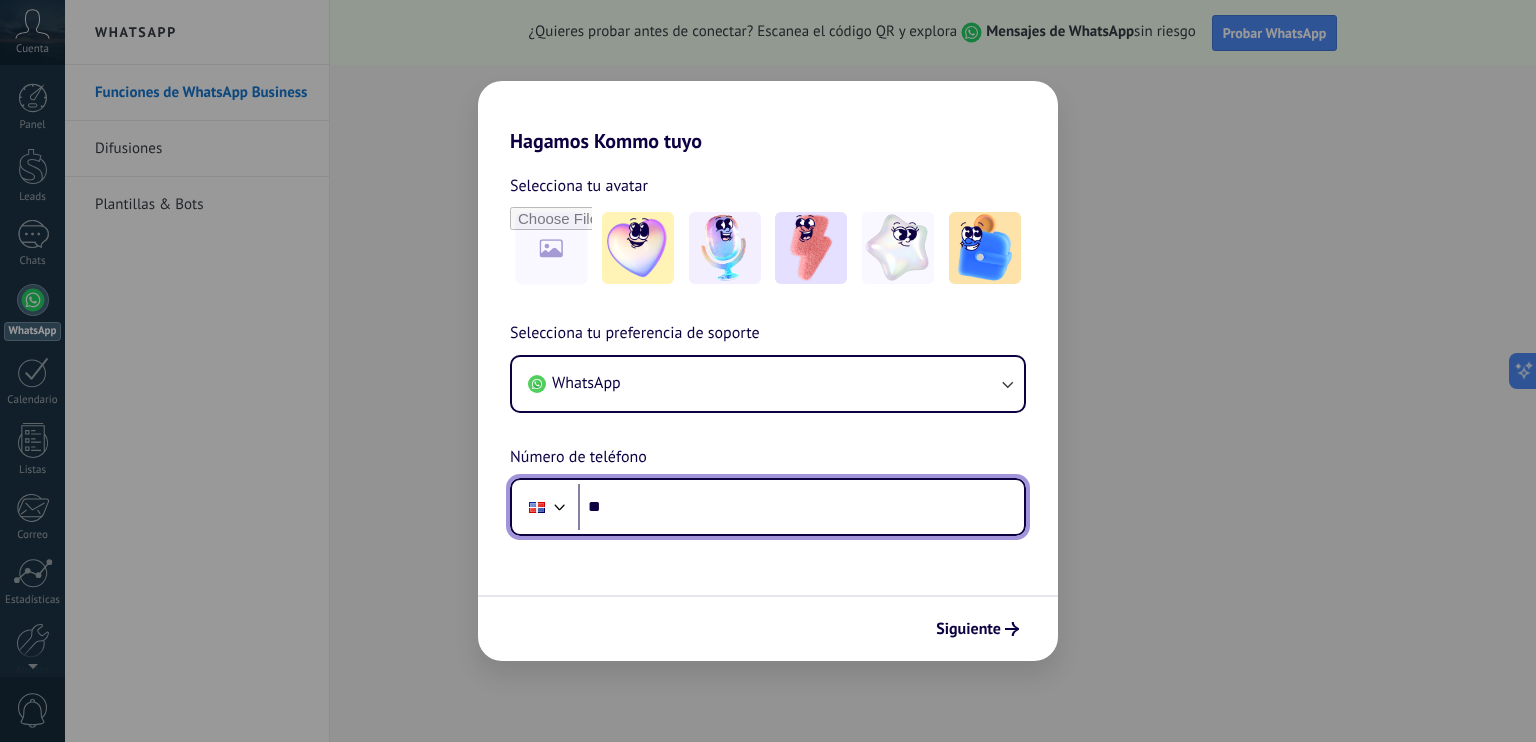 click on "**" at bounding box center [801, 507] 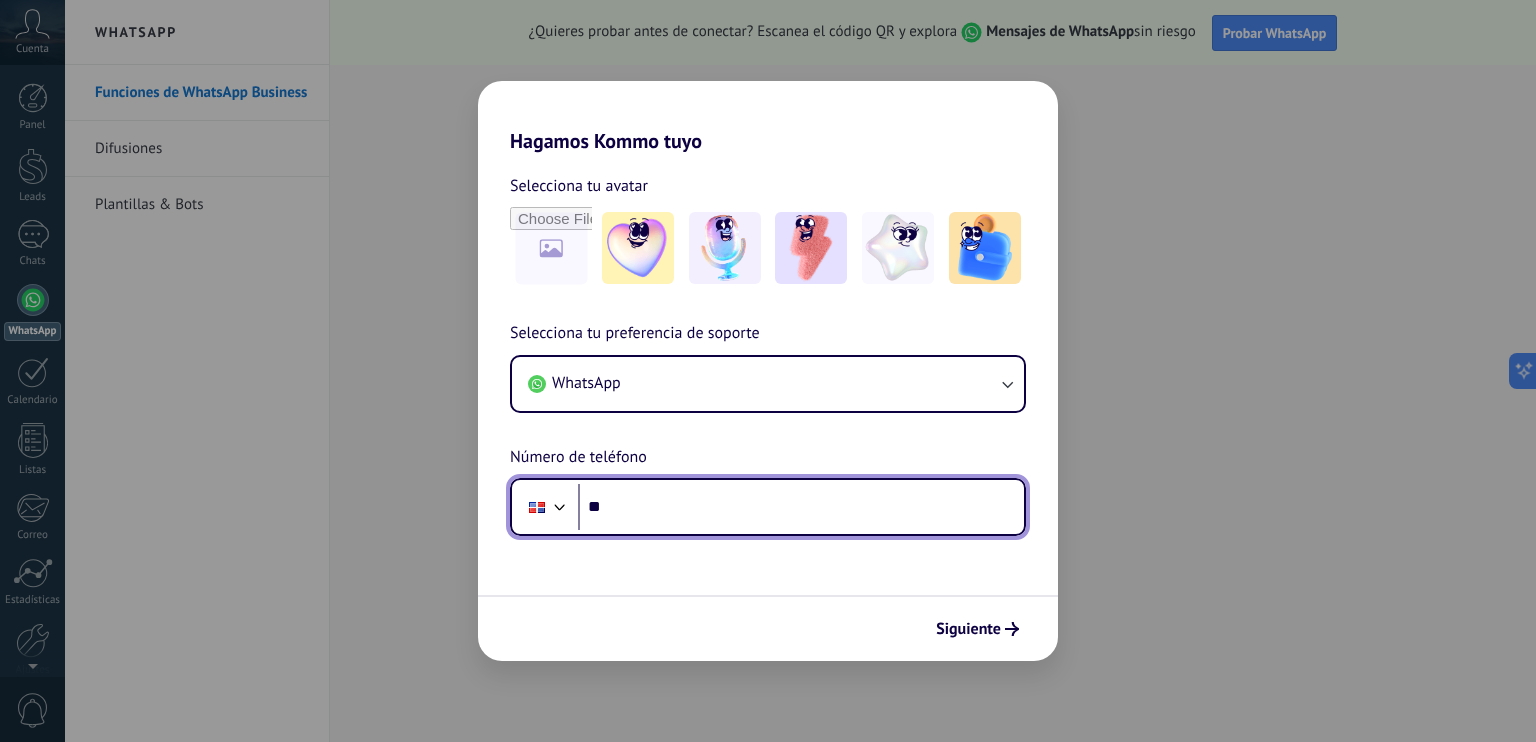 paste on "**********" 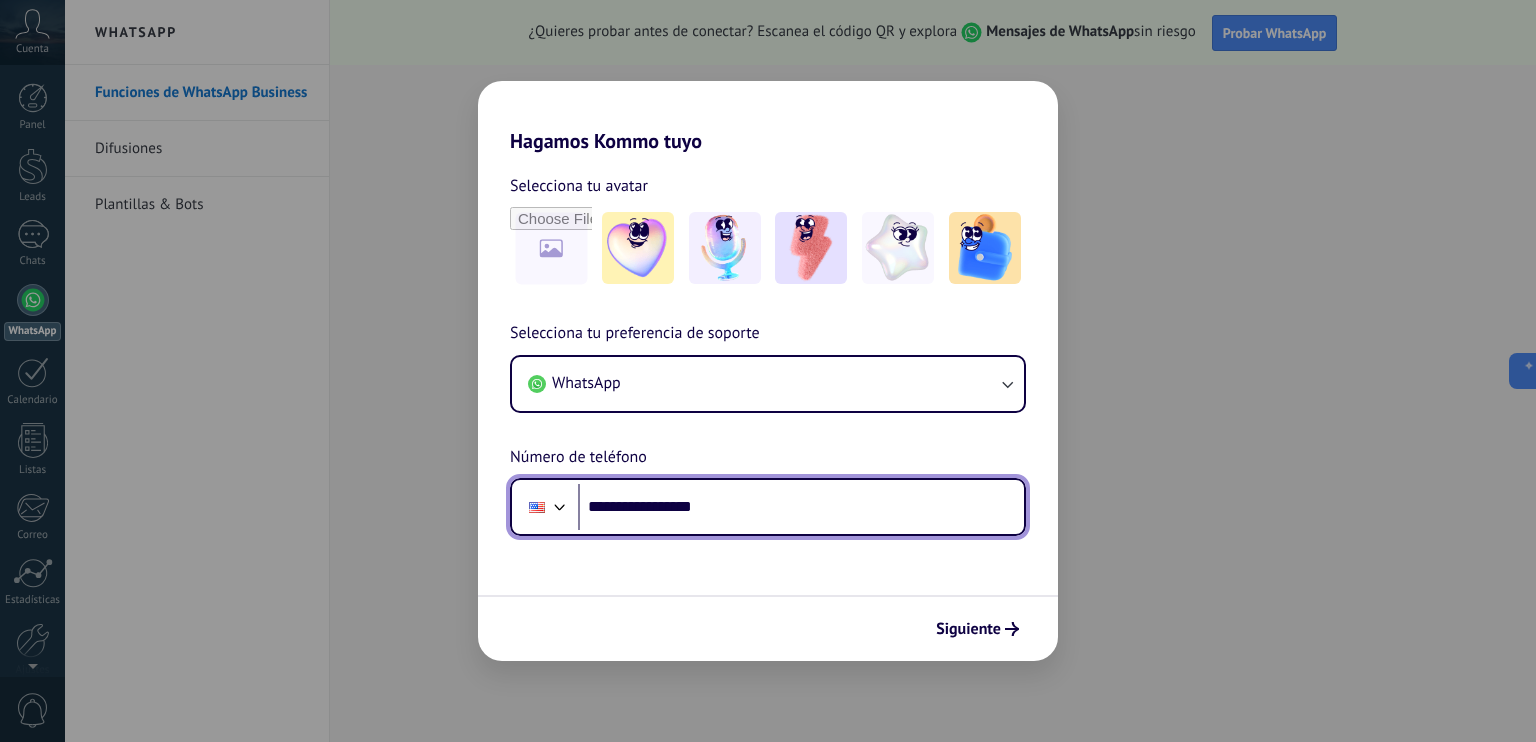 click on "**********" at bounding box center (801, 507) 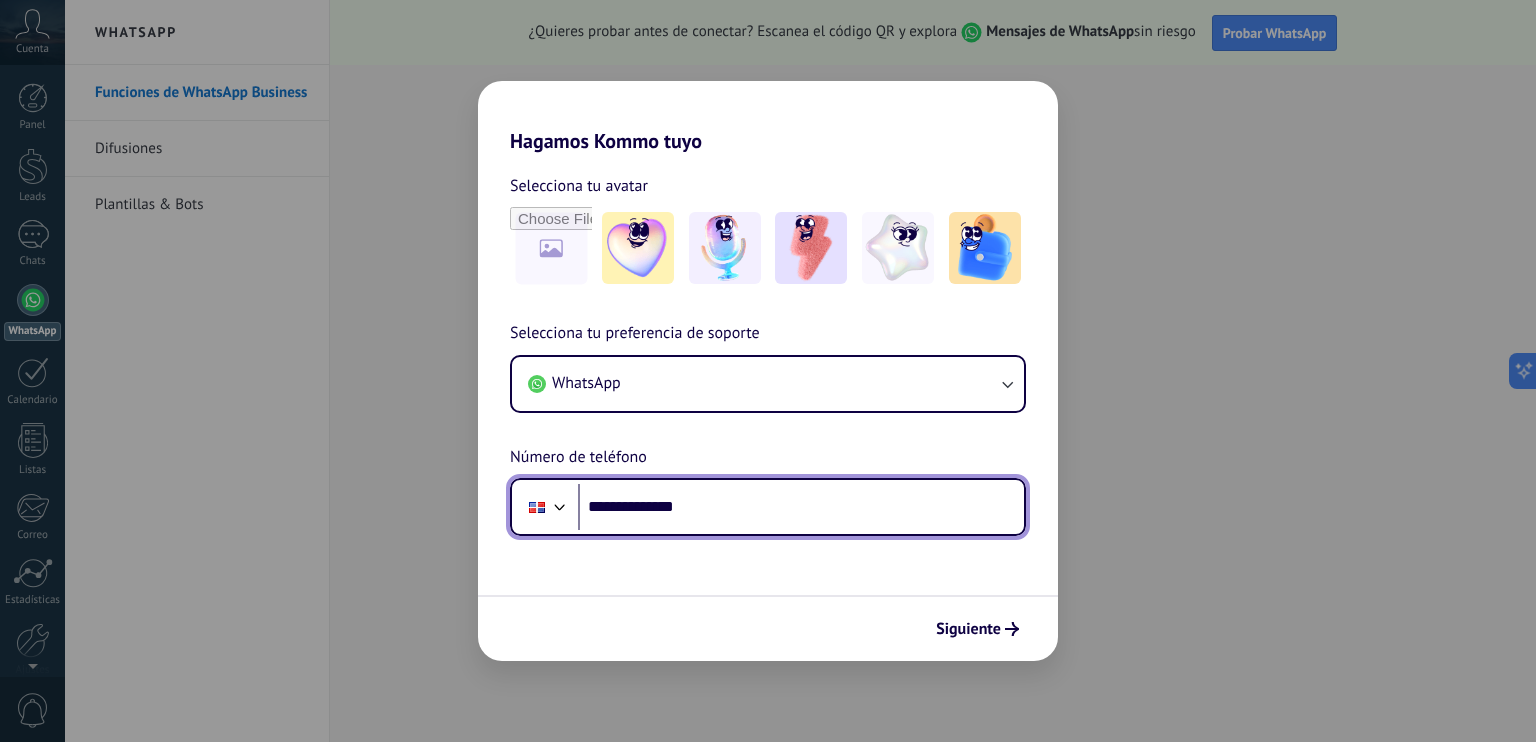 click on "**********" at bounding box center [801, 507] 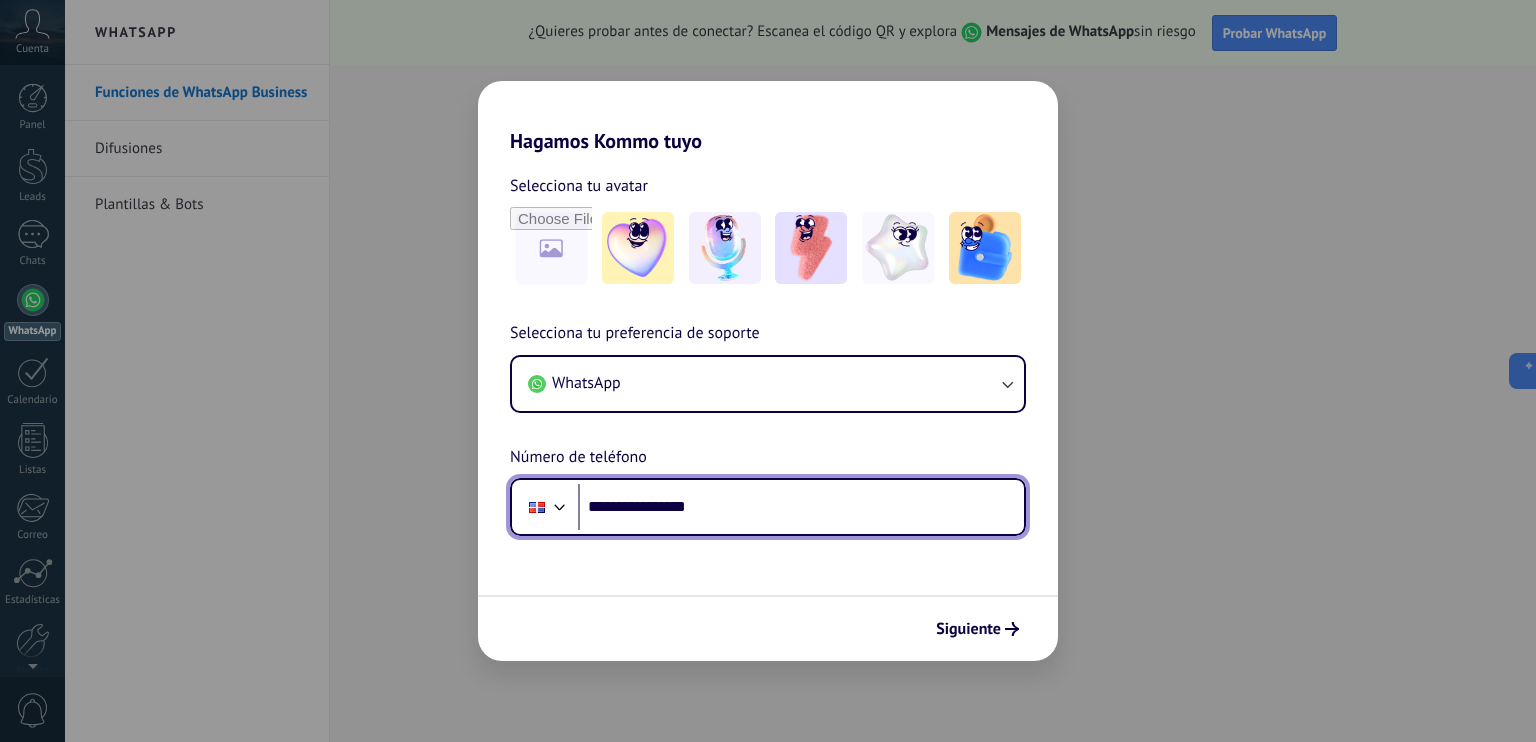 click on "**********" at bounding box center [801, 507] 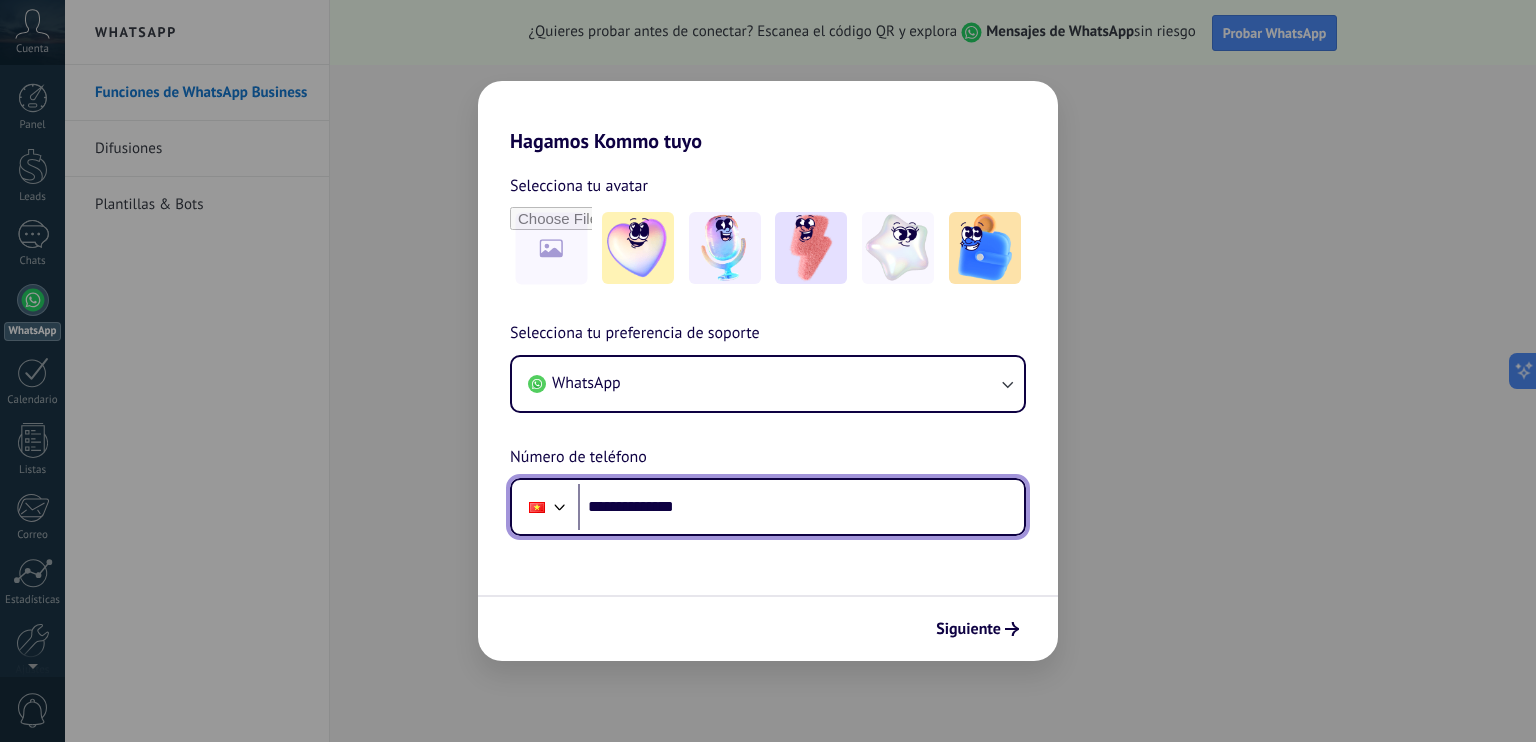 paste on "**" 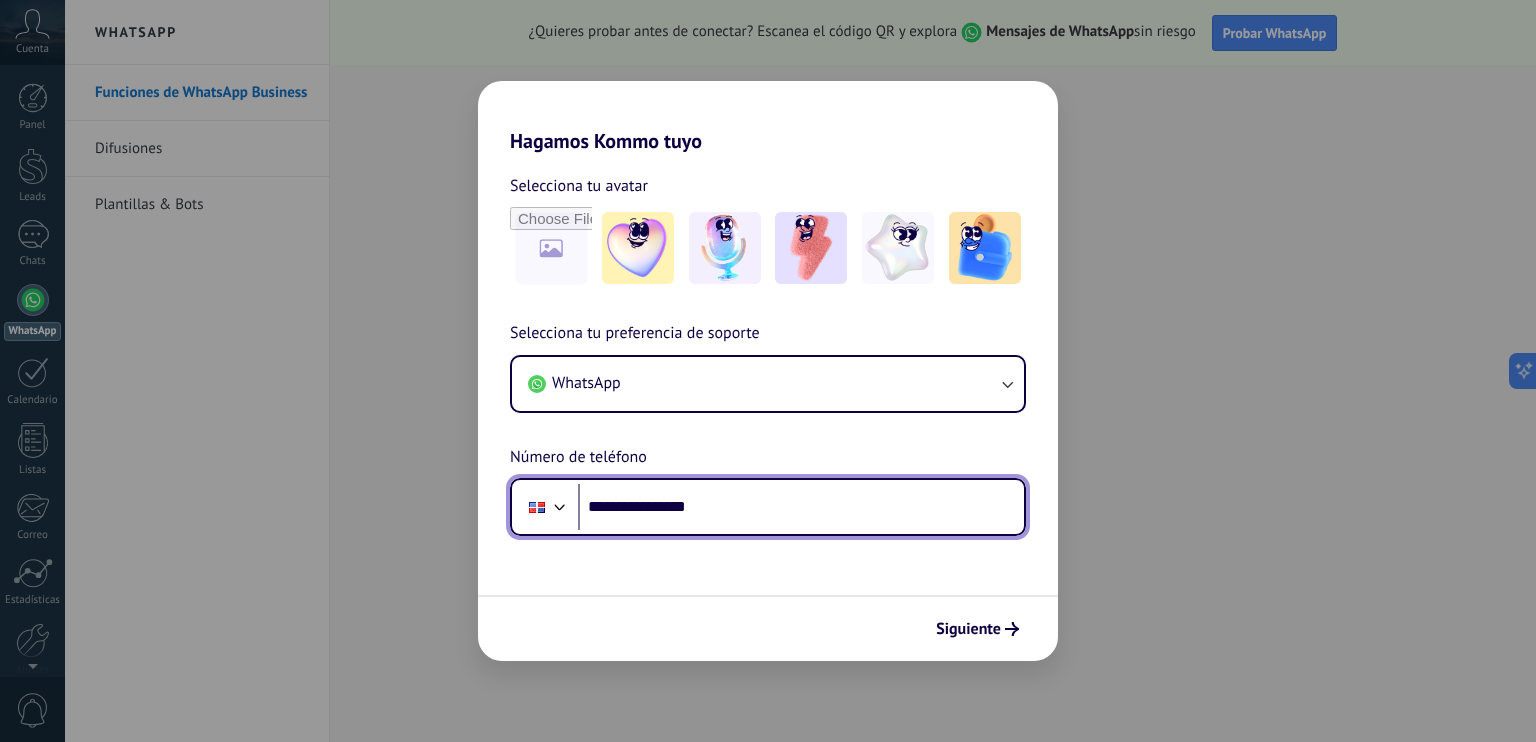 click on "**********" at bounding box center (801, 507) 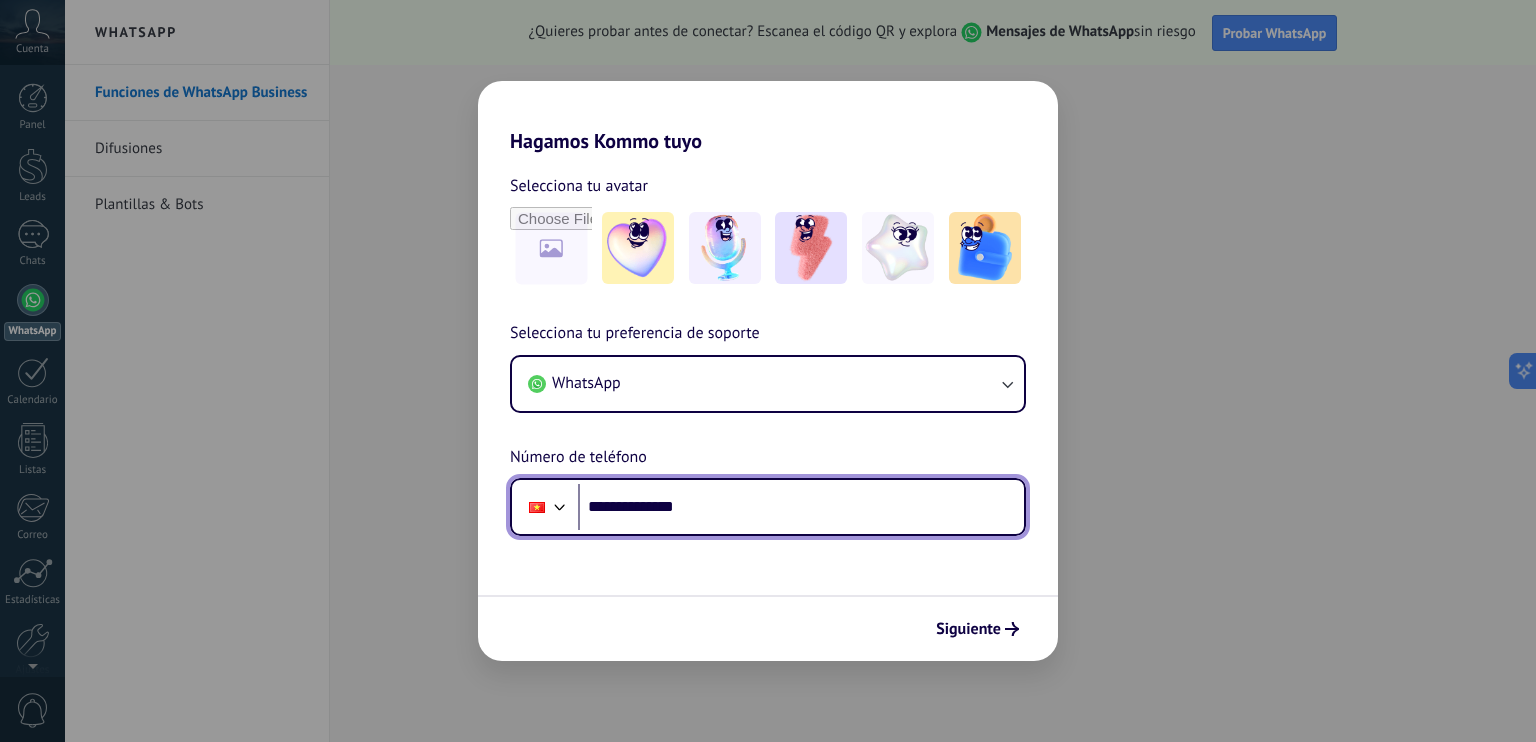 paste on "**" 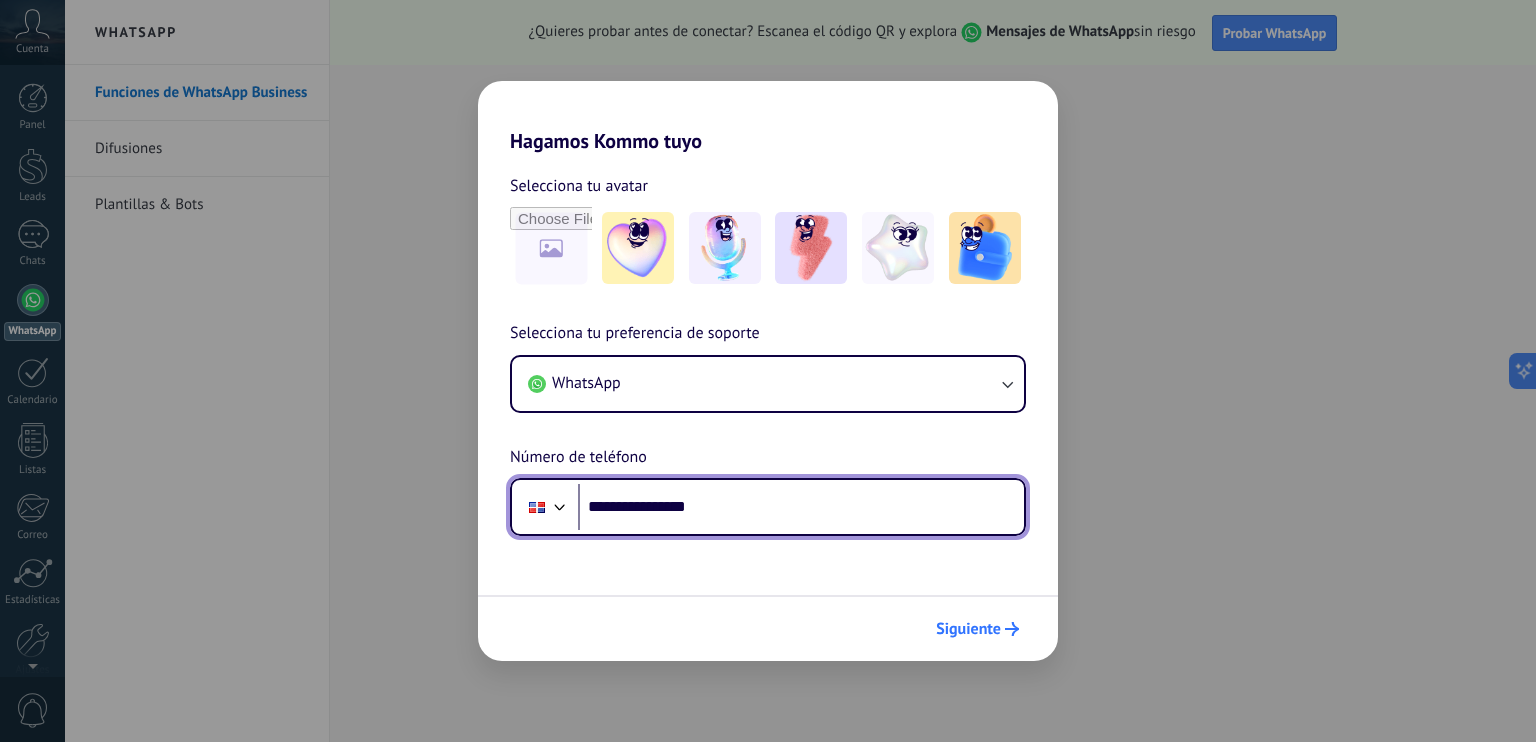 type on "**********" 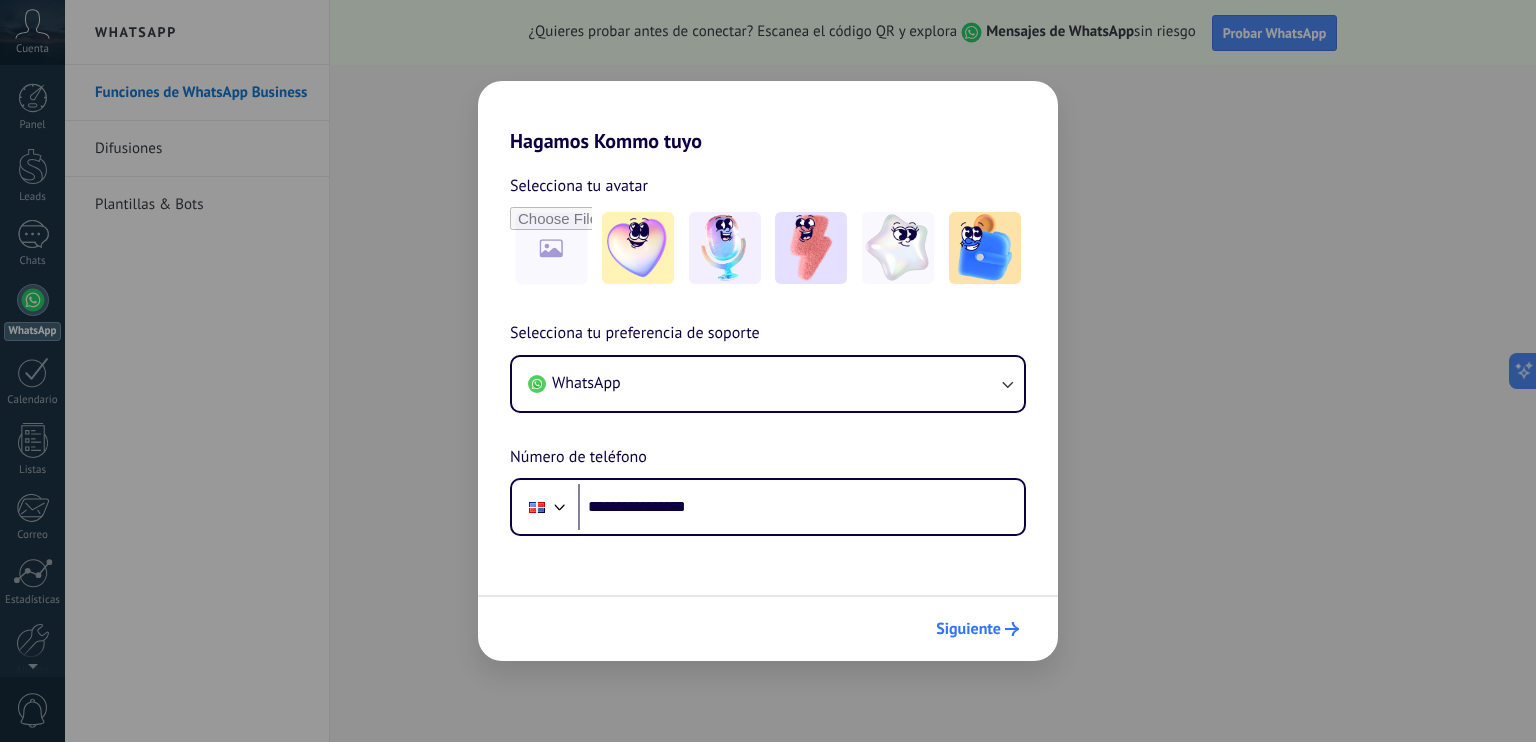 click on "Siguiente" at bounding box center (968, 629) 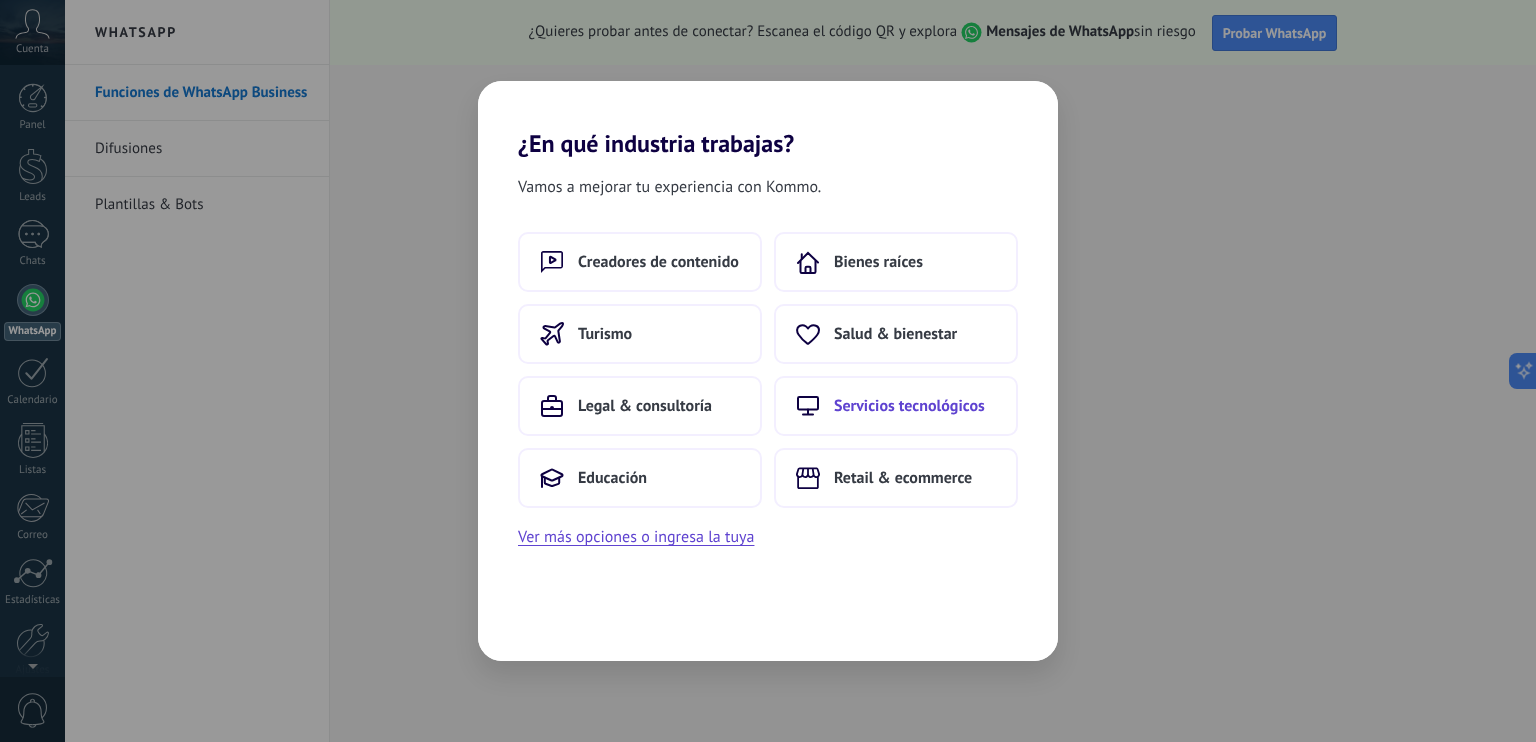 click on "Servicios tecnológicos" at bounding box center (658, 262) 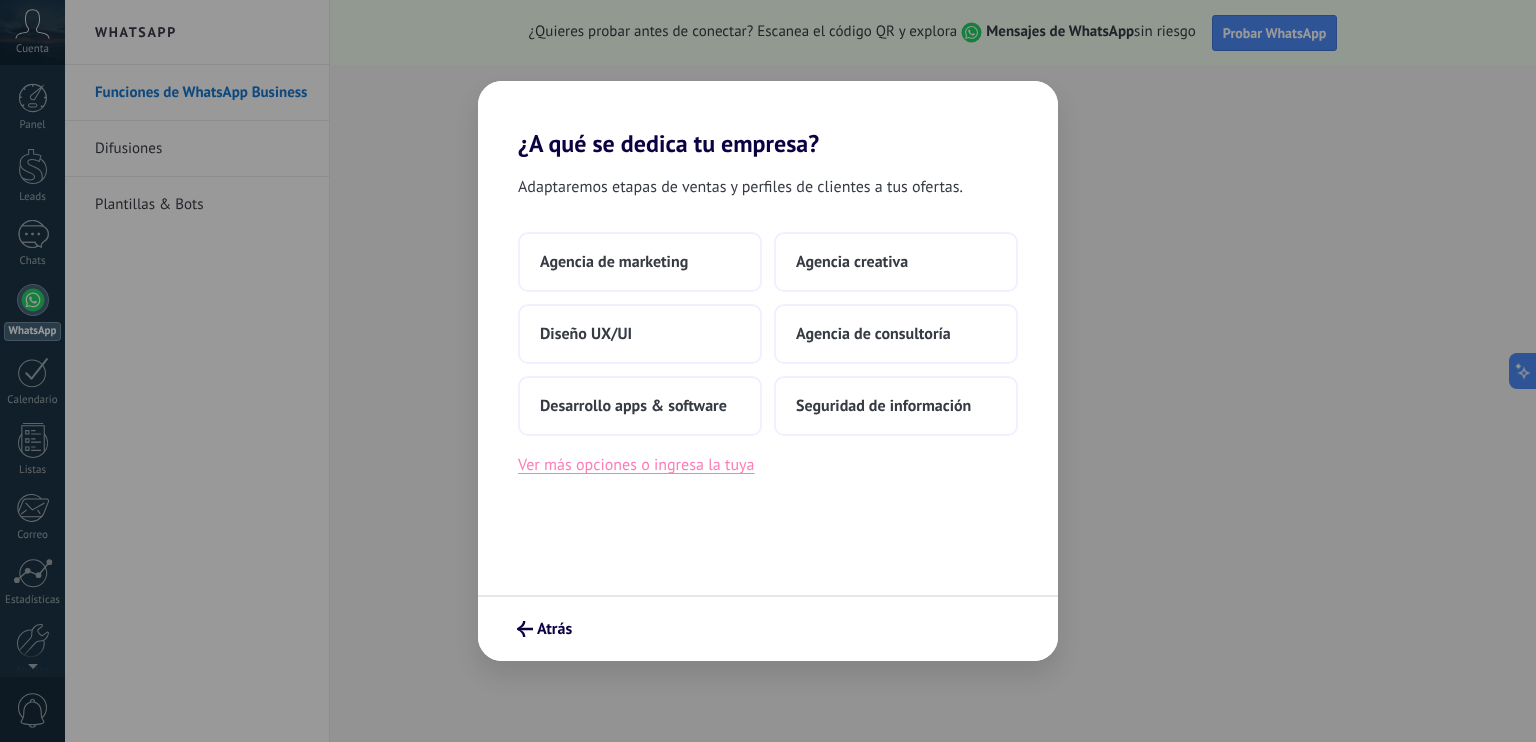 click on "Ver más opciones o ingresa la tuya" at bounding box center (636, 465) 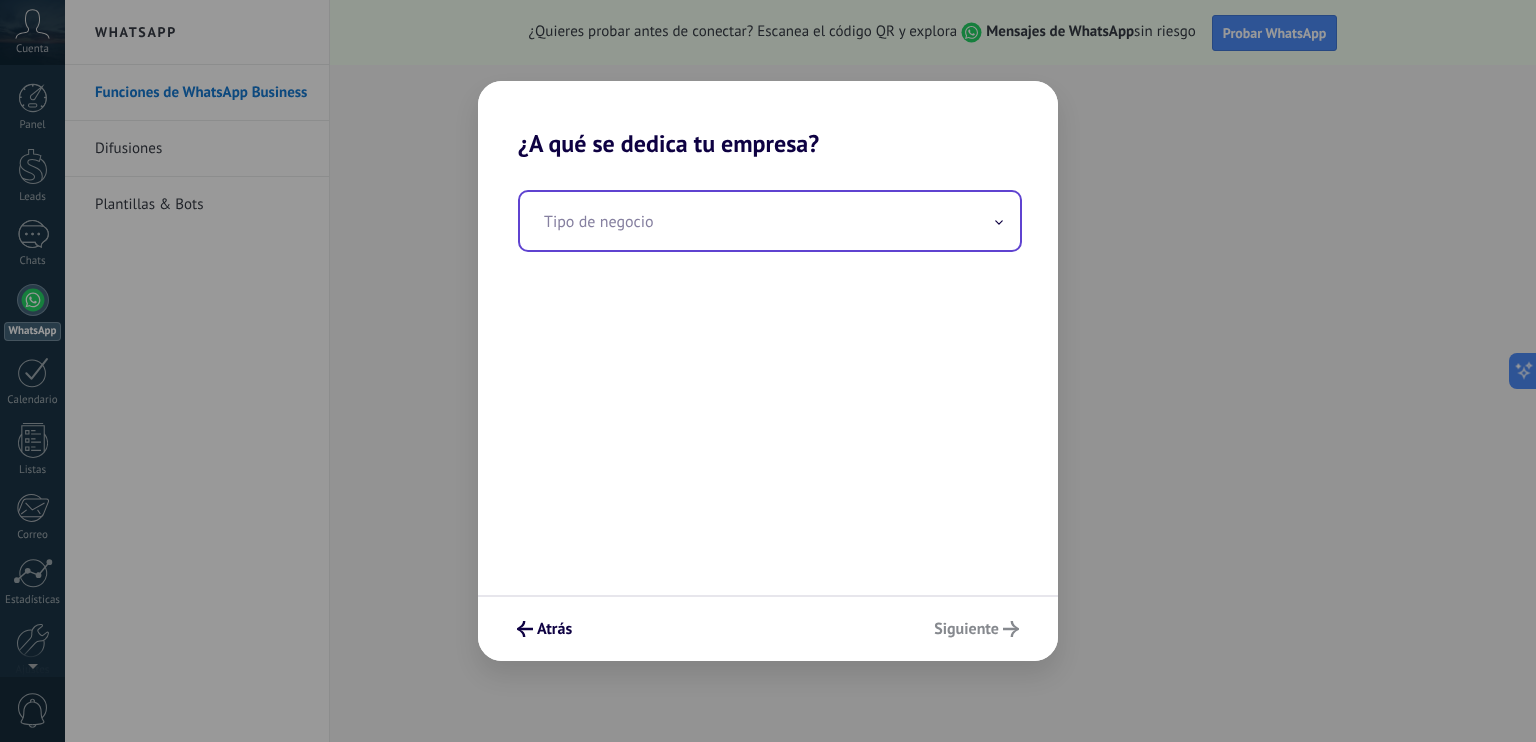 click at bounding box center (770, 221) 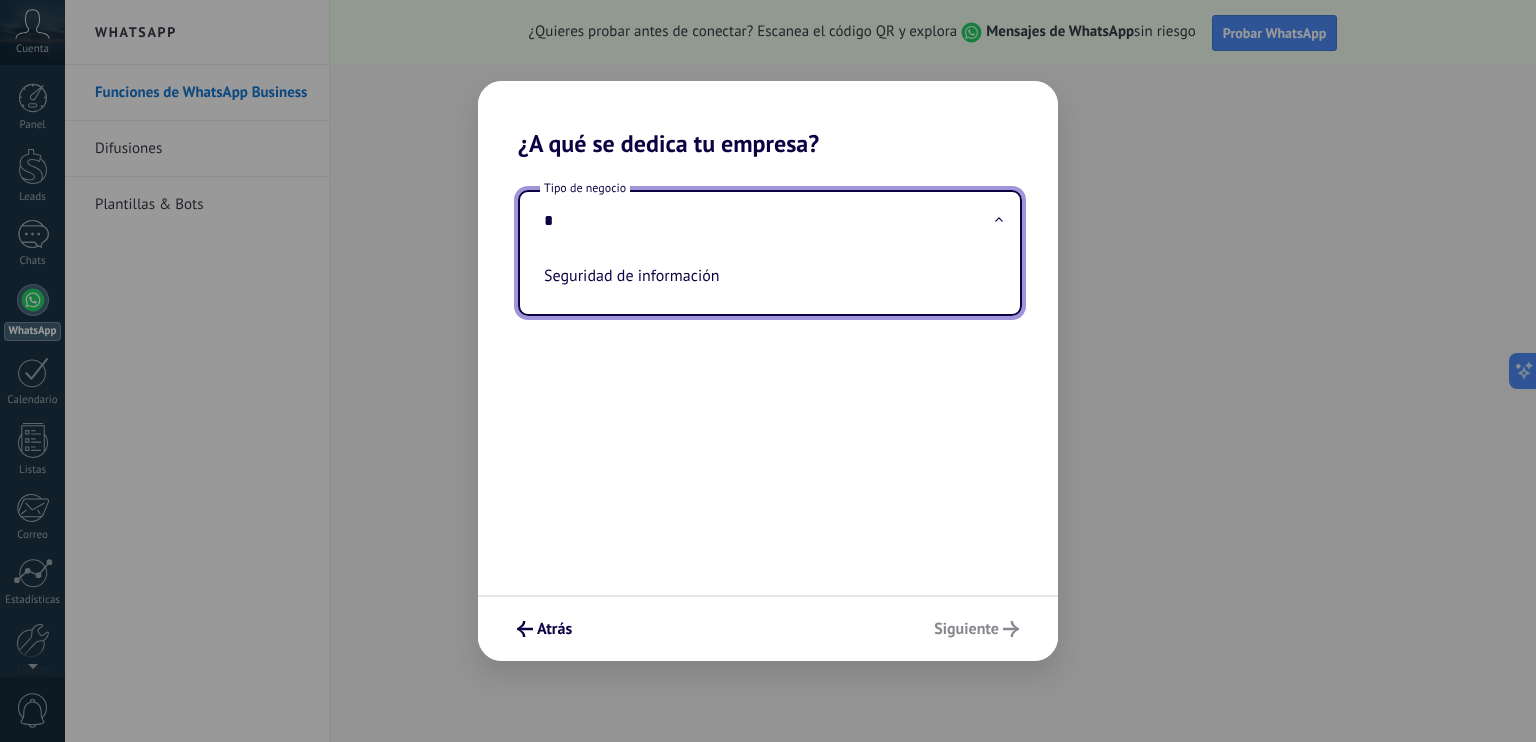 type on "**" 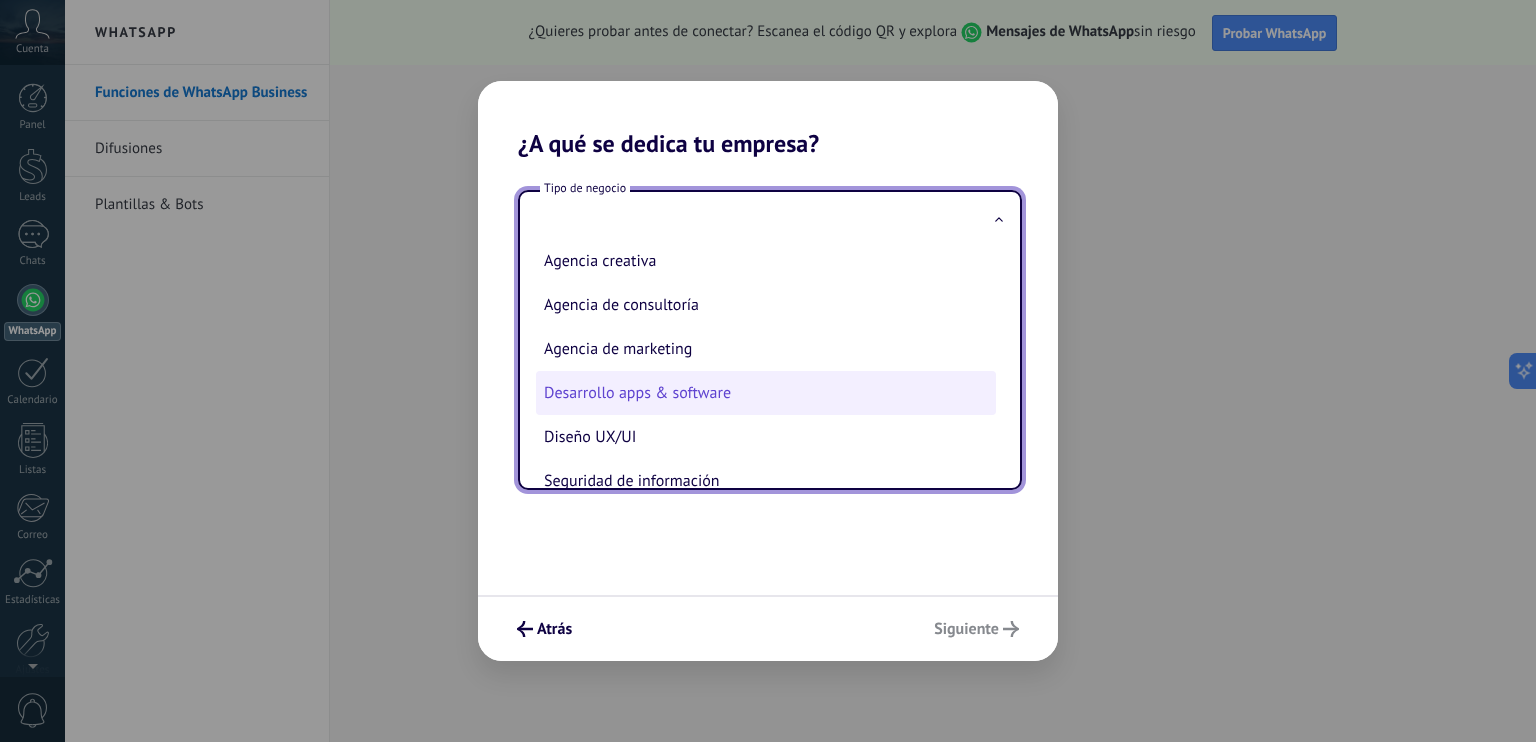 scroll, scrollTop: 0, scrollLeft: 0, axis: both 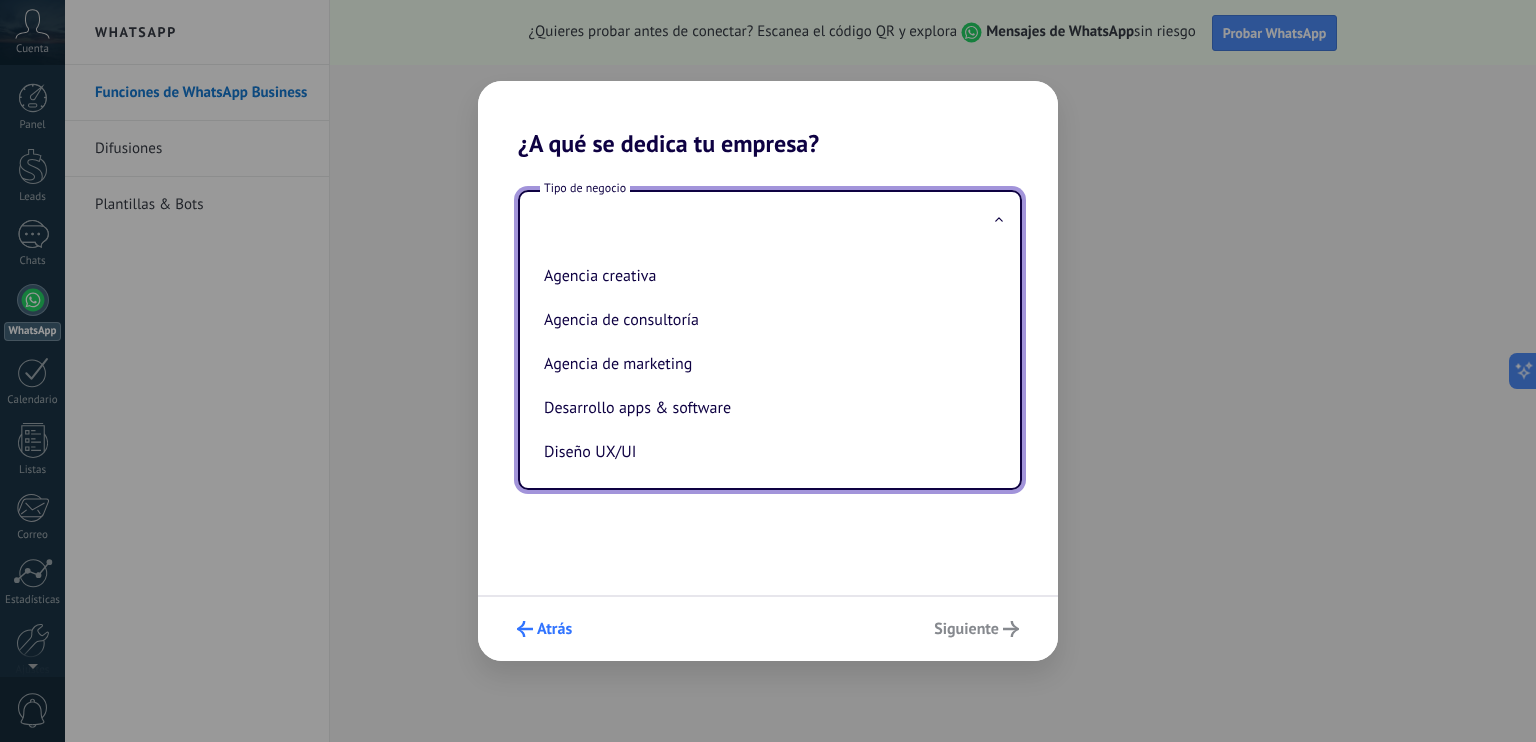 click on "Atrás" at bounding box center [554, 629] 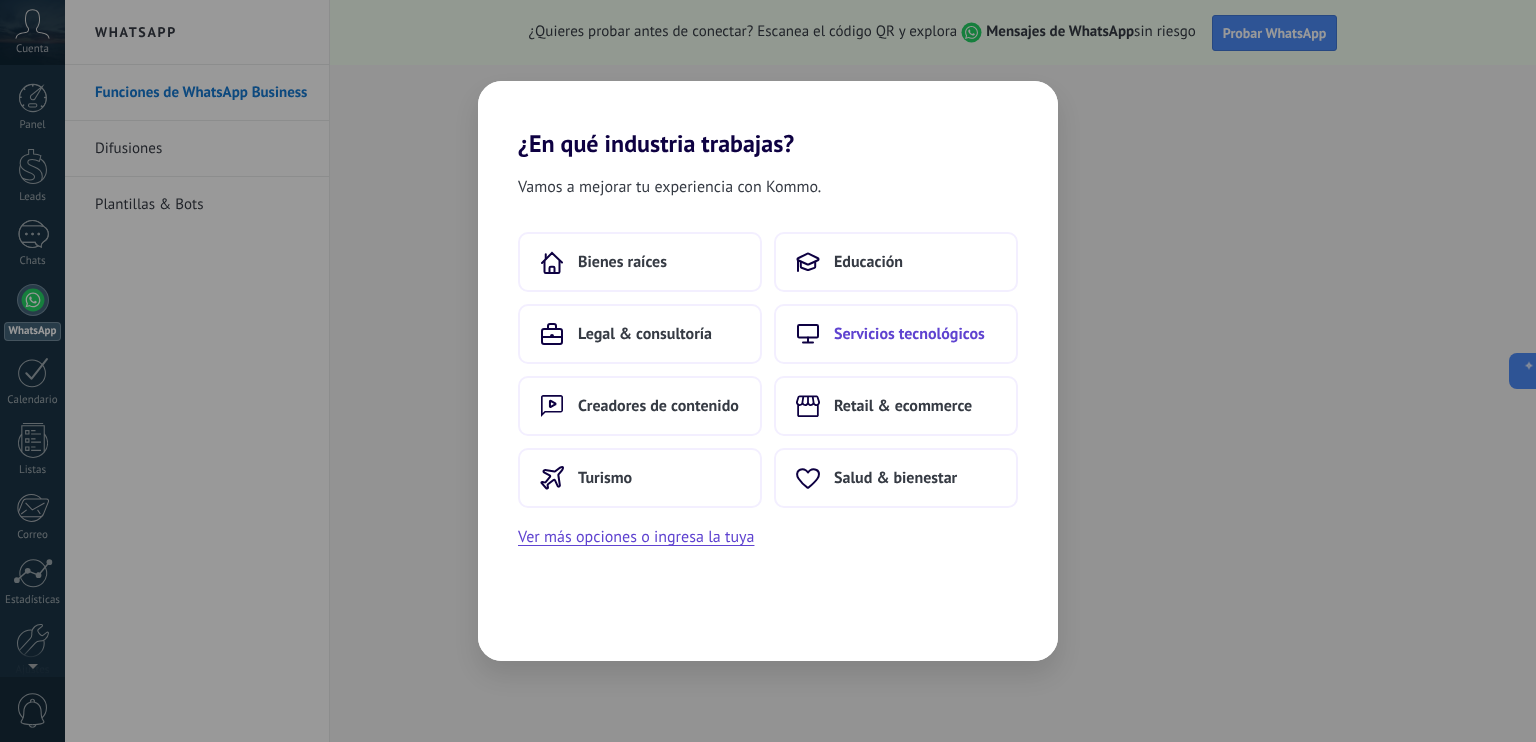 click on "Servicios tecnológicos" at bounding box center (622, 262) 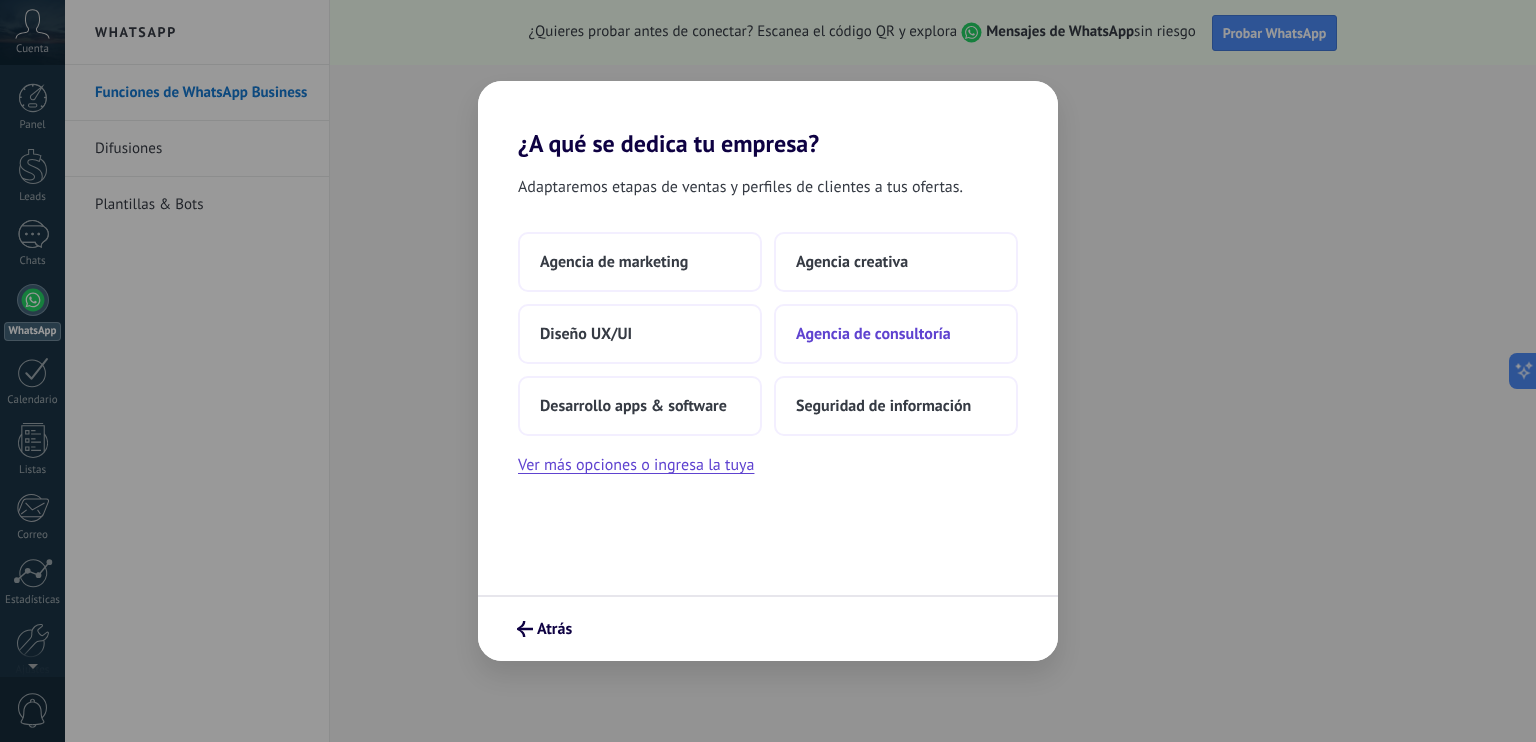 click on "Agencia de consultoría" at bounding box center (614, 262) 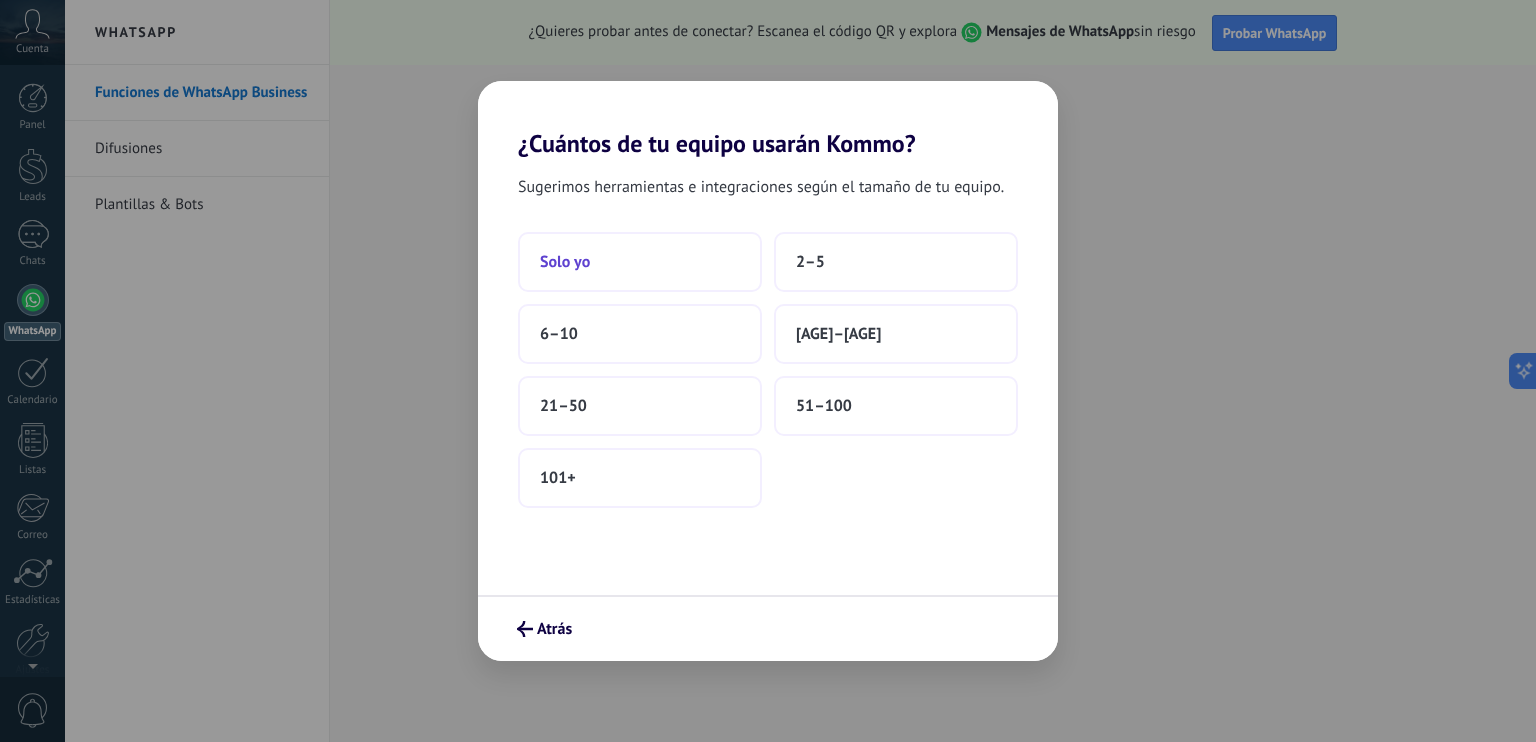 click on "Solo yo" at bounding box center [640, 262] 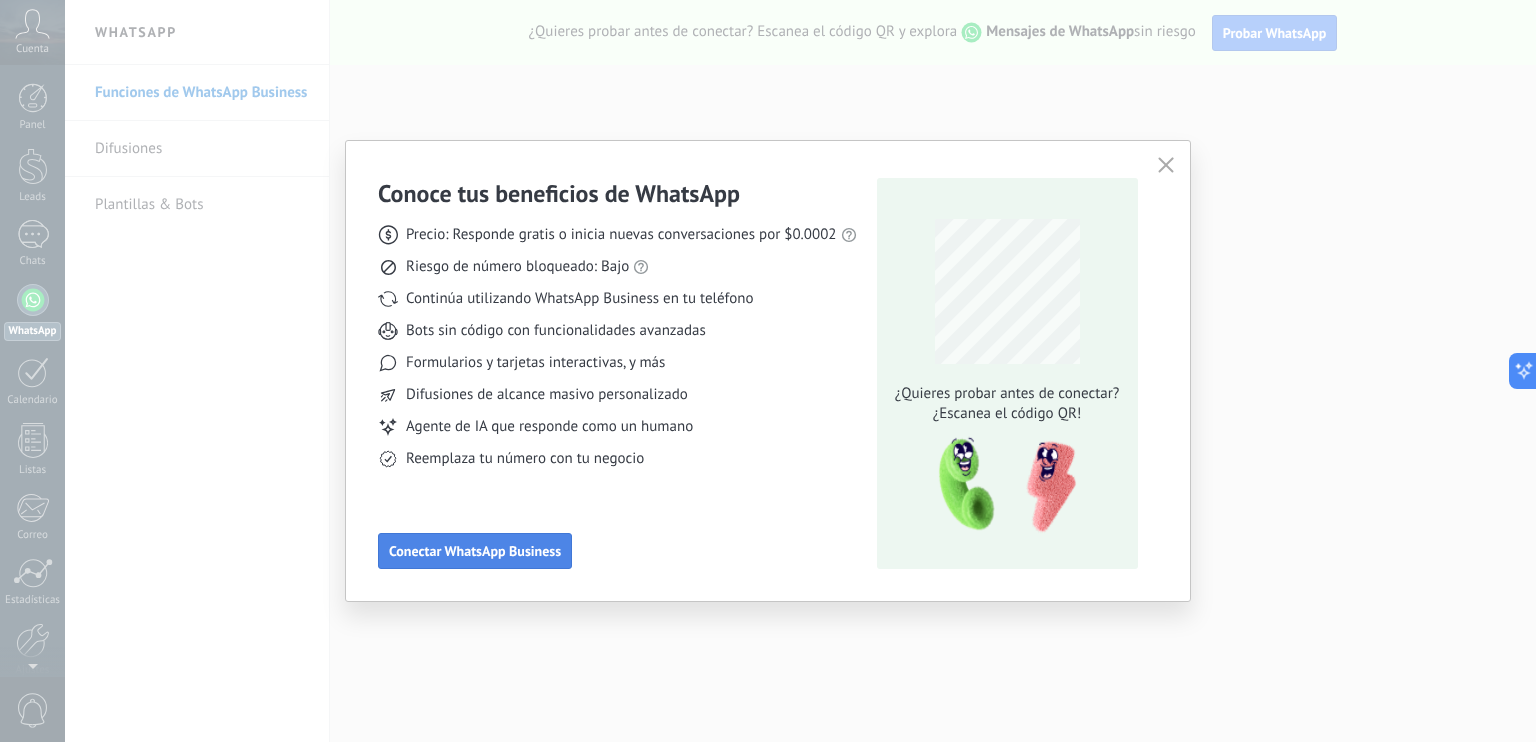 click on "Conectar WhatsApp Business" at bounding box center (475, 551) 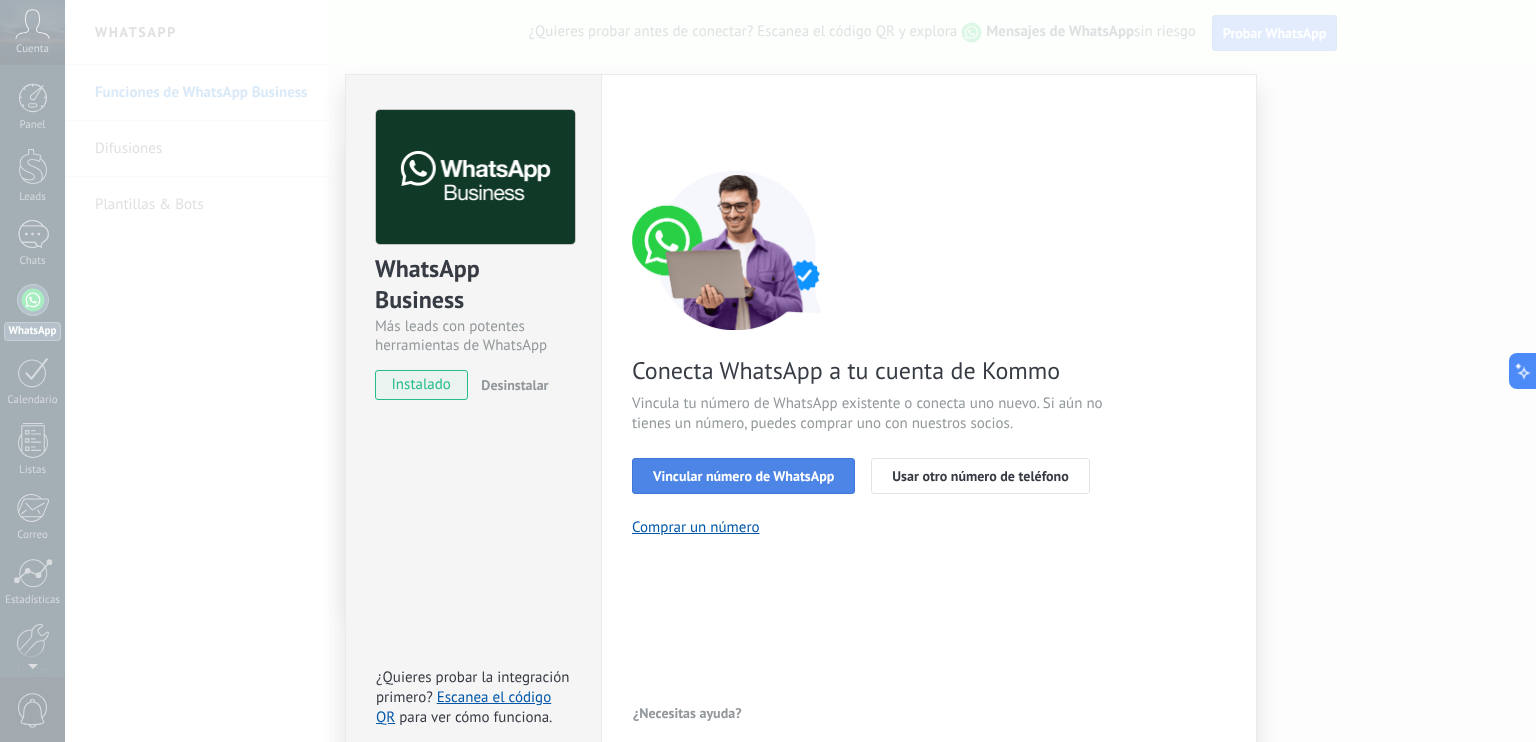 click on "Vincular número de WhatsApp" at bounding box center [743, 476] 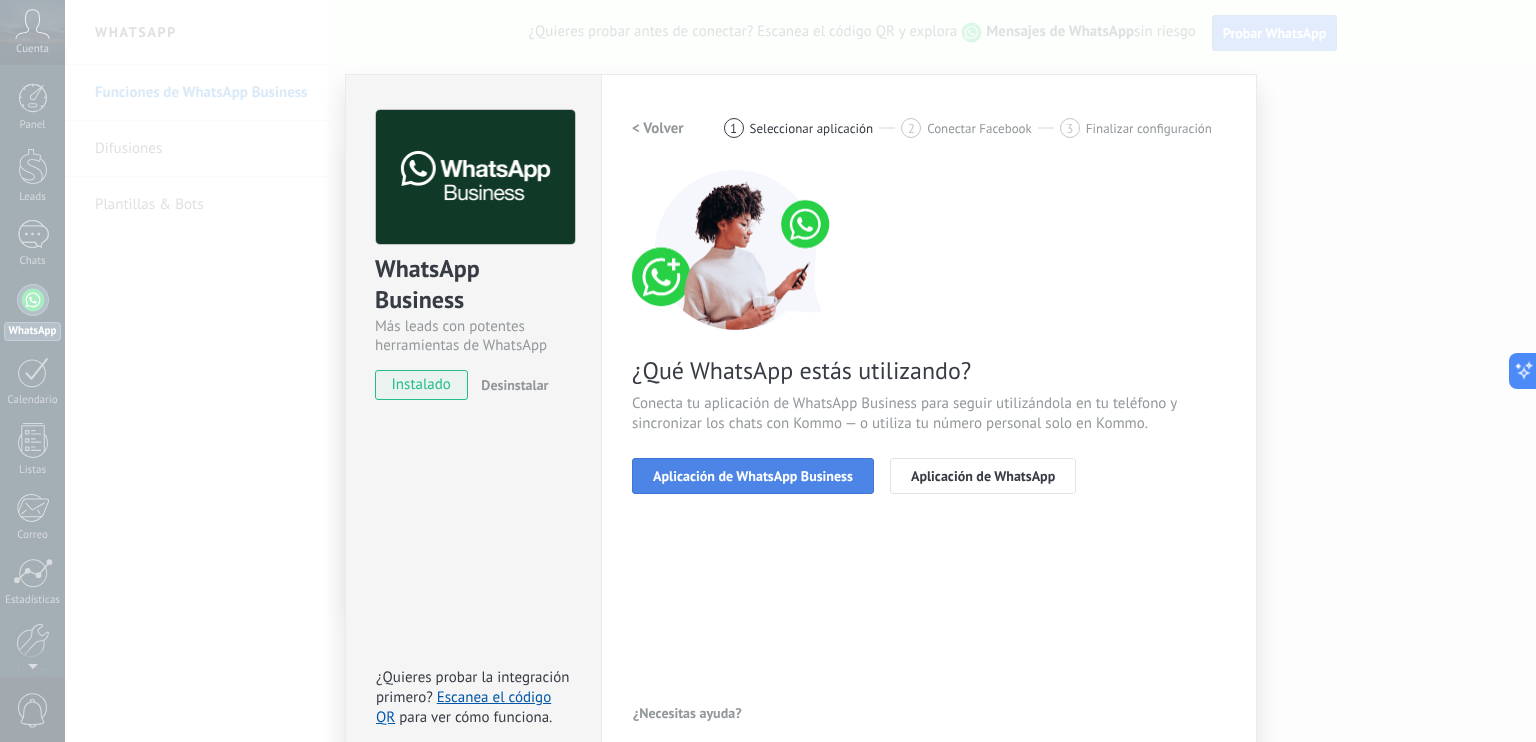 click on "Aplicación de WhatsApp Business" at bounding box center [753, 476] 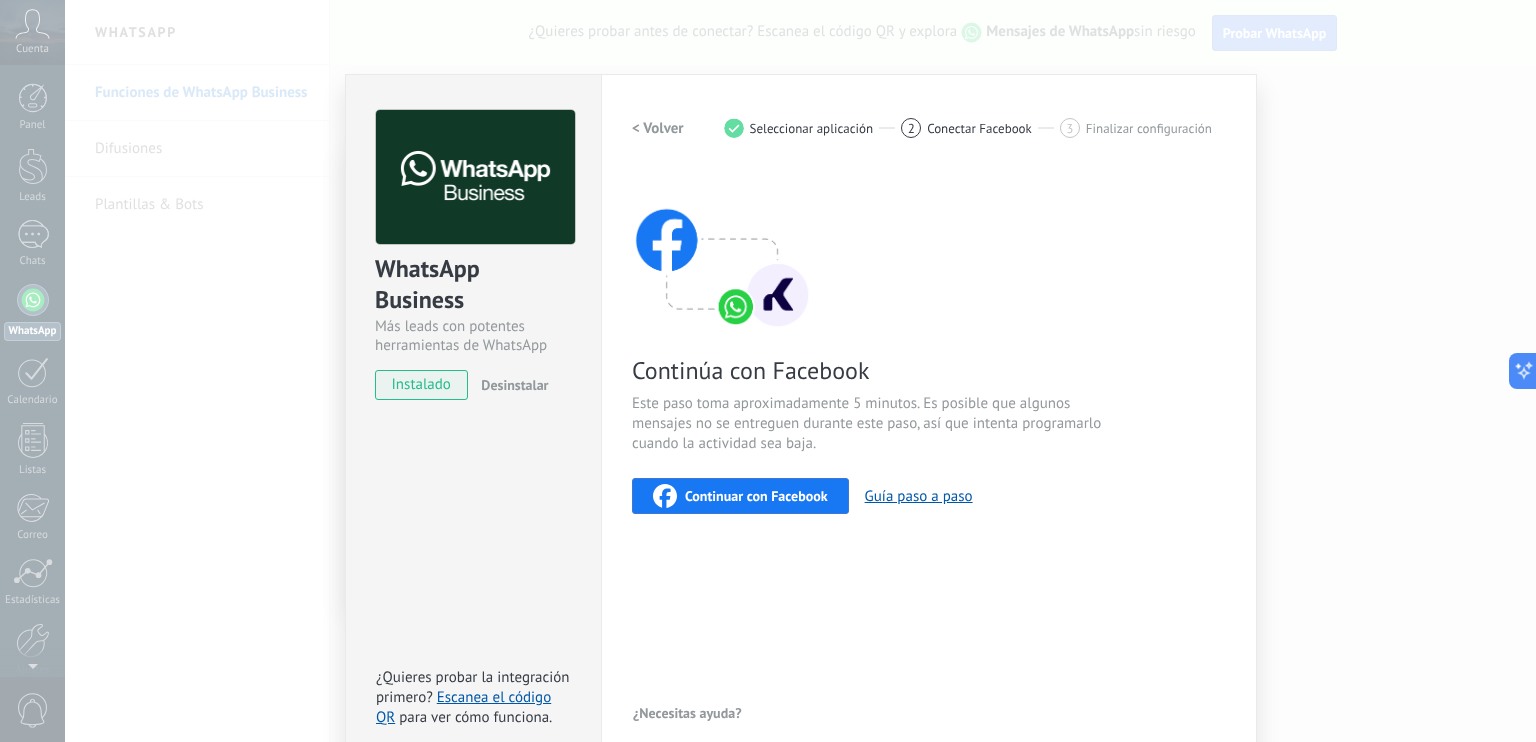 click on "Continuar con Facebook" at bounding box center [756, 496] 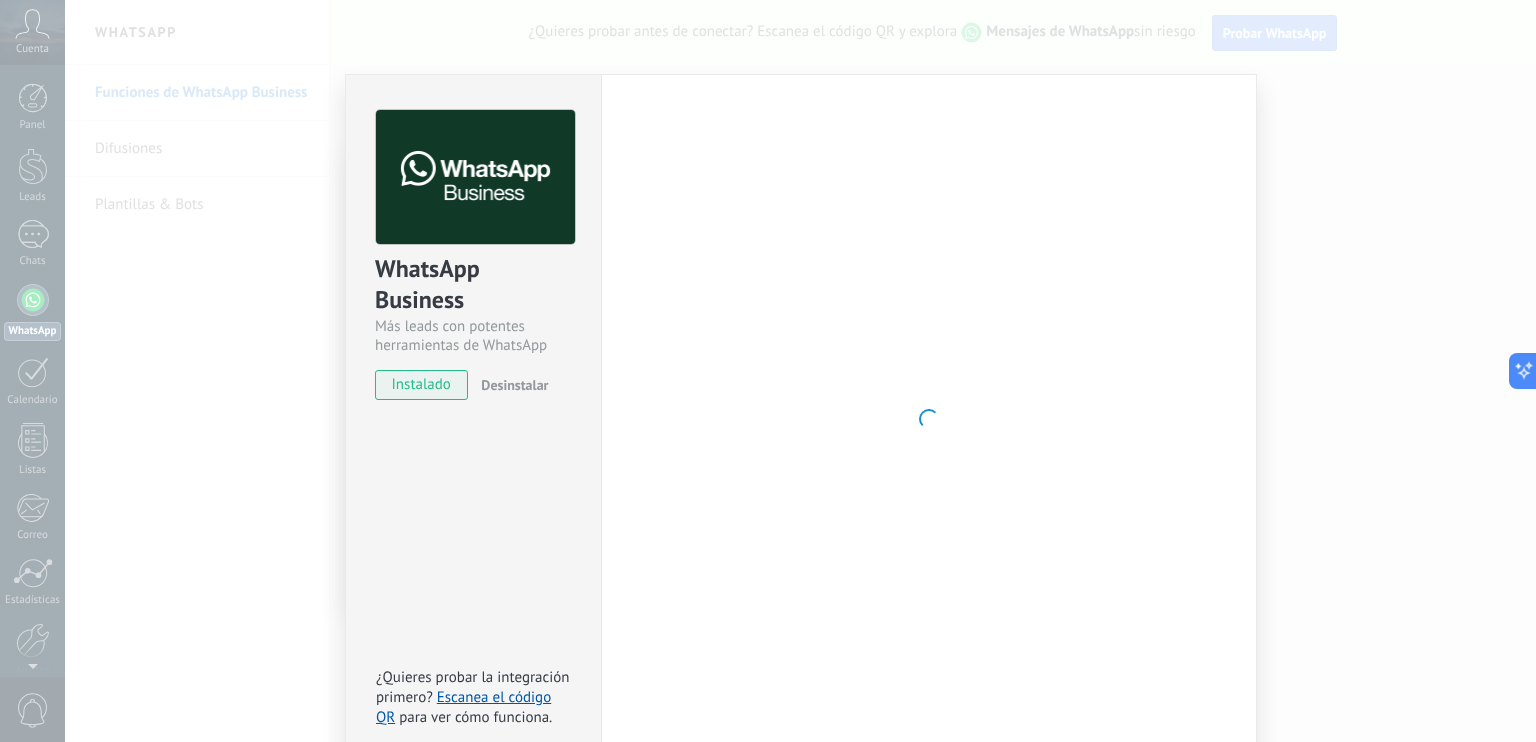 scroll, scrollTop: 22, scrollLeft: 0, axis: vertical 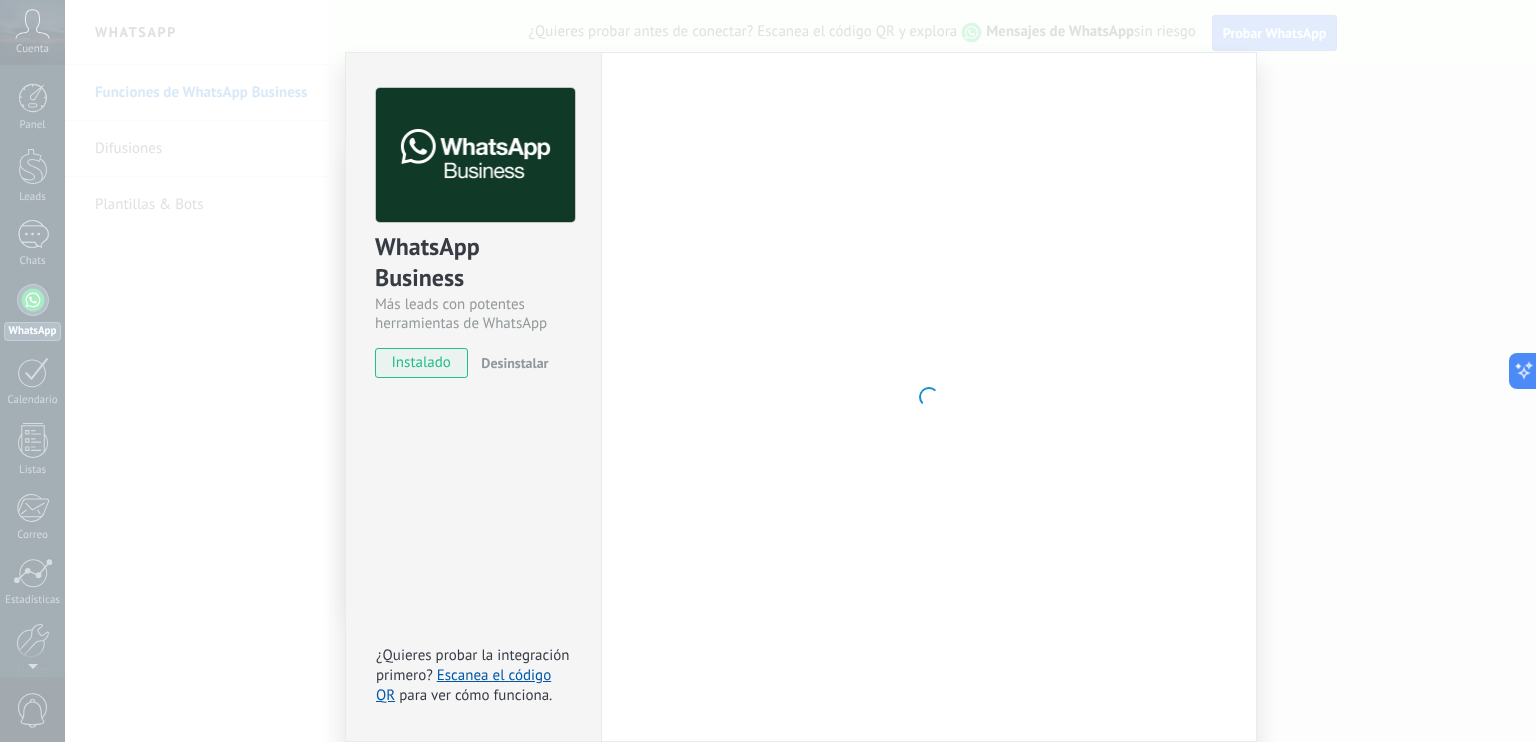 click on "WhatsApp Business Más leads con potentes herramientas de WhatsApp instalado Desinstalar ¿Quieres probar la integración primero?   Escanea el código QR   para ver cómo funciona. Configuraciones Autorizaciones This tab logs the users who have granted integration access to this account. If you want to to remove a user's ability to send requests to the account on behalf of this integration, you can revoke access. If access is revoked from all users, the integration will stop working. This app is installed, but no one has given it access yet. WhatsApp Cloud API más _:  Guardar < Volver 1 Seleccionar aplicación 2 Conectar Facebook  3 Finalizar configuración Continúa con Facebook Este paso toma aproximadamente 5 minutos. Es posible que algunos mensajes no se entreguen durante este paso, así que intenta programarlo cuando la actividad sea baja. Continuar con Facebook Guía paso a paso ¿Necesitas ayuda?" at bounding box center [800, 371] 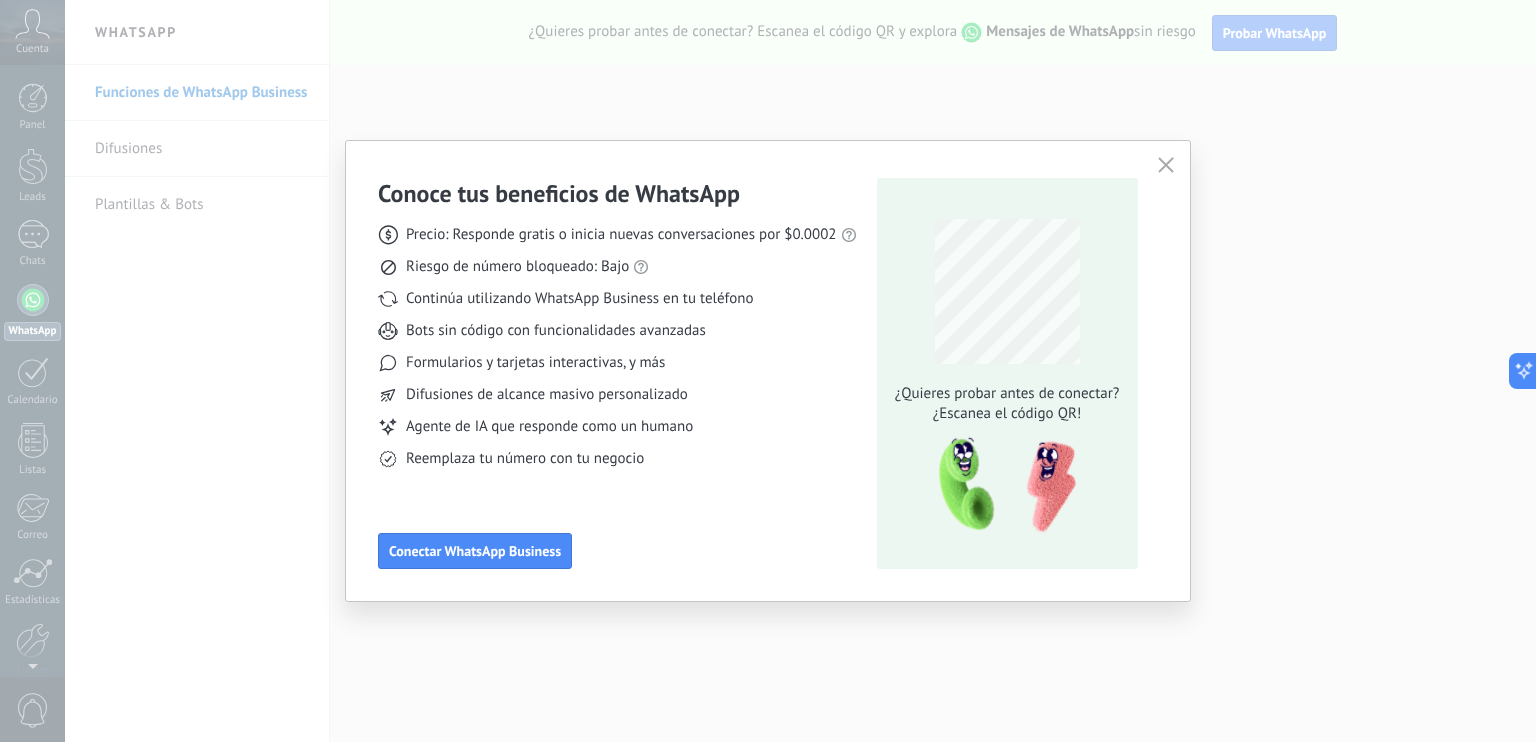 click at bounding box center (1166, 165) 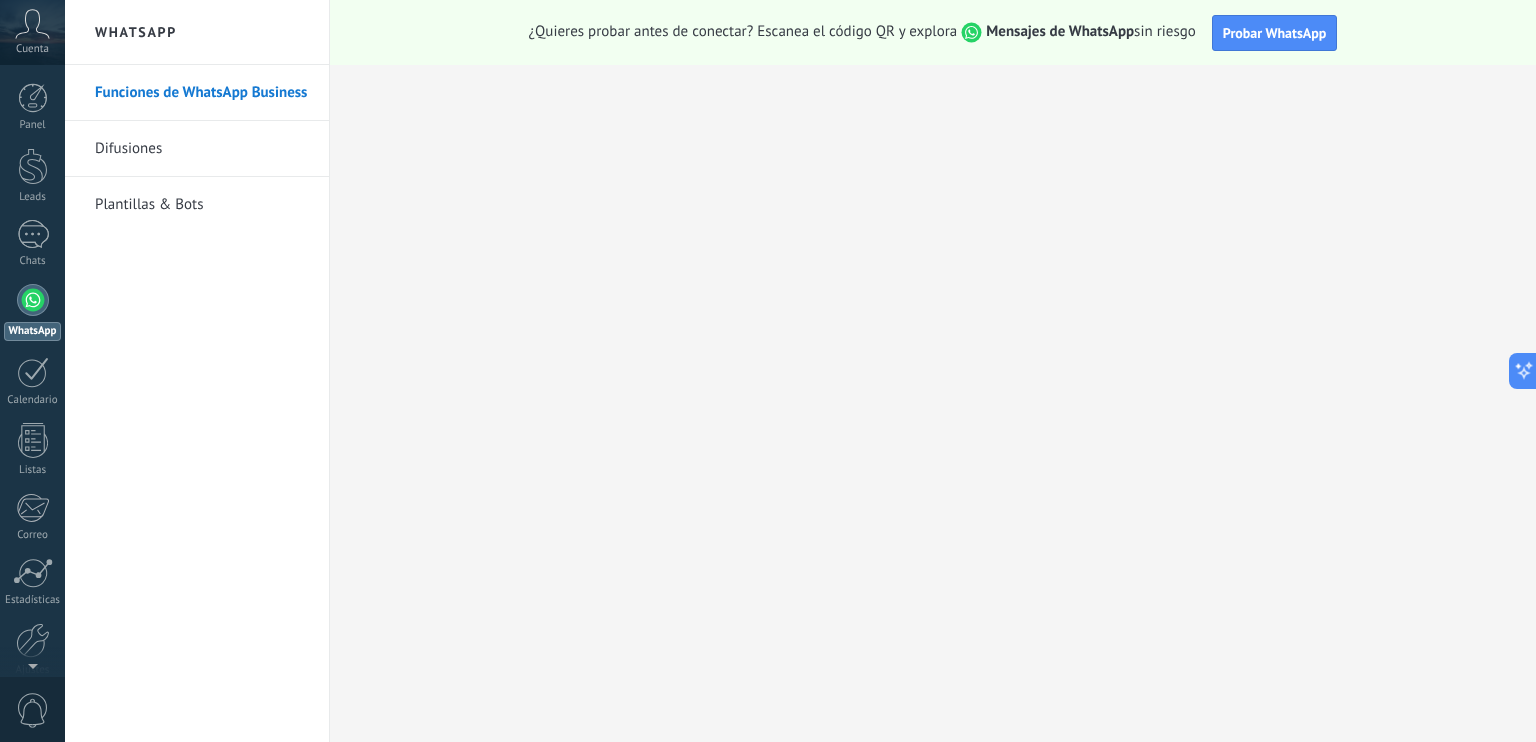 scroll, scrollTop: 88, scrollLeft: 0, axis: vertical 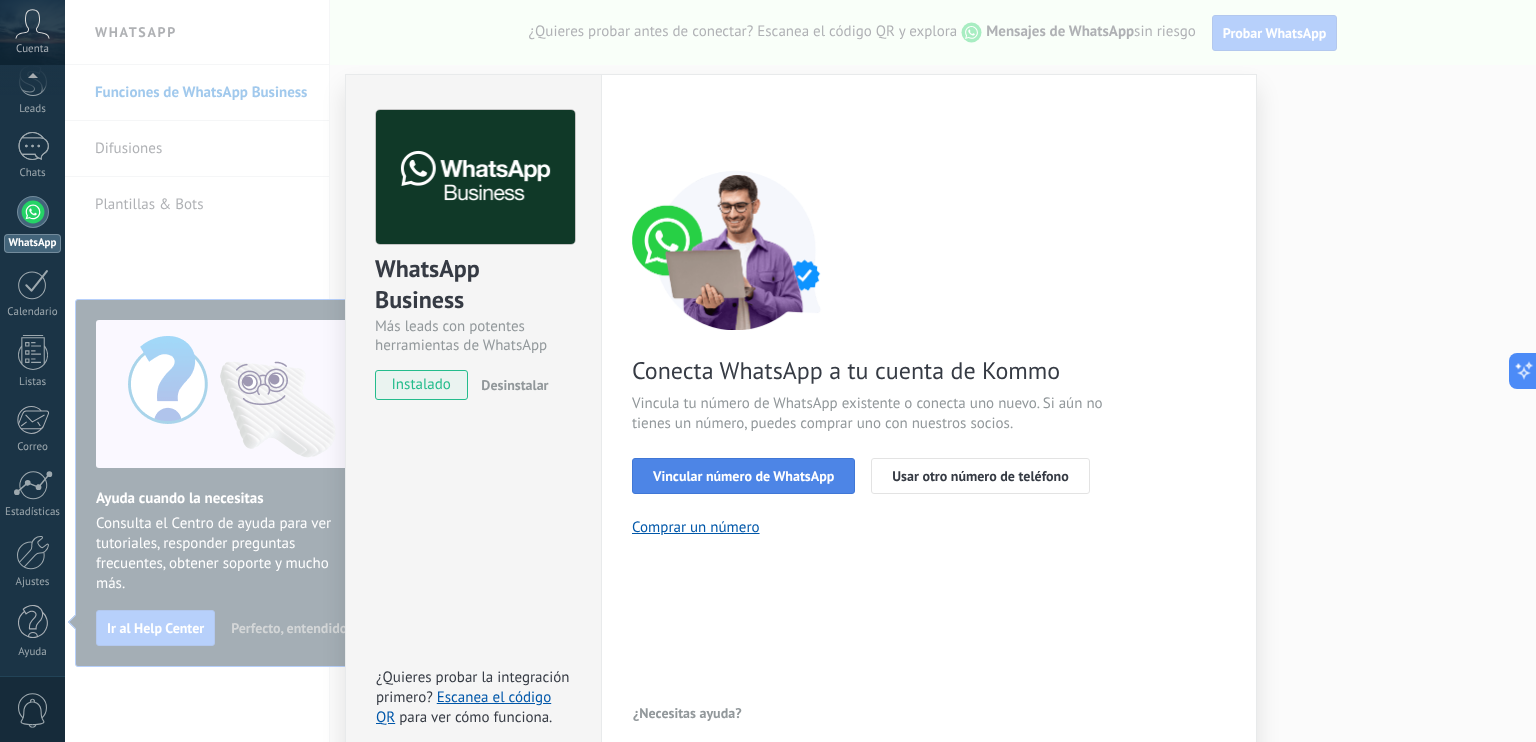 click on "Vincular número de WhatsApp" at bounding box center (743, 476) 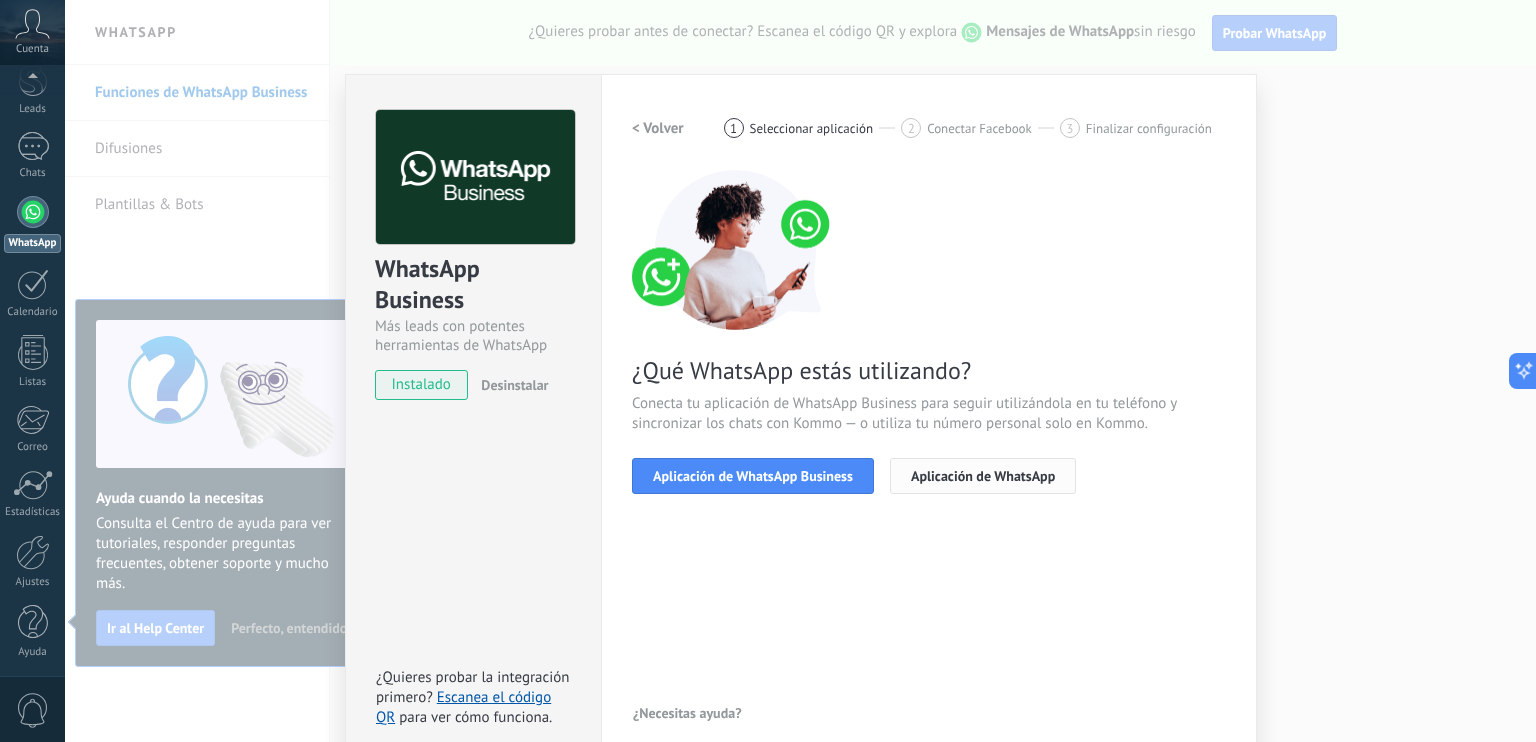 click on "Aplicación de WhatsApp" at bounding box center (983, 476) 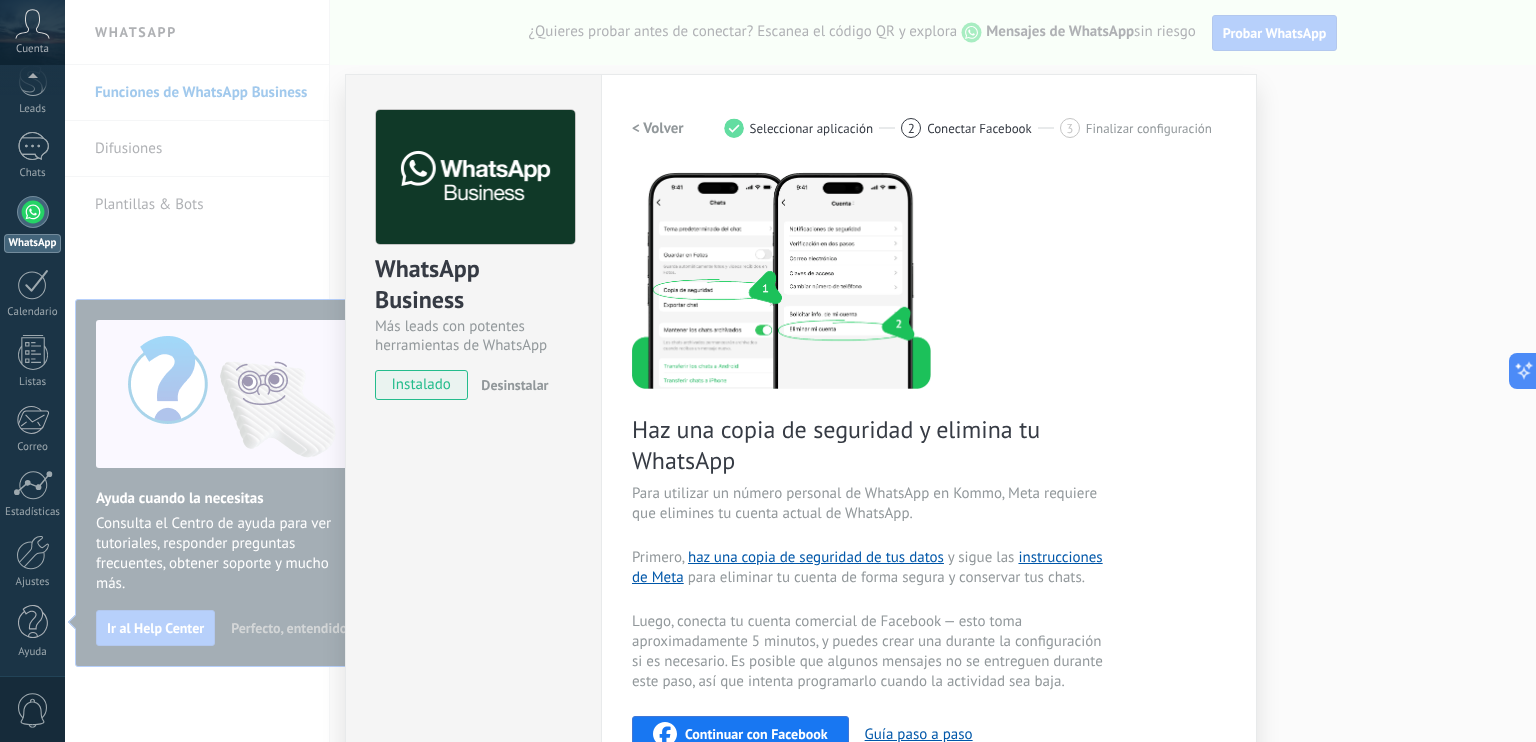 scroll, scrollTop: 99, scrollLeft: 0, axis: vertical 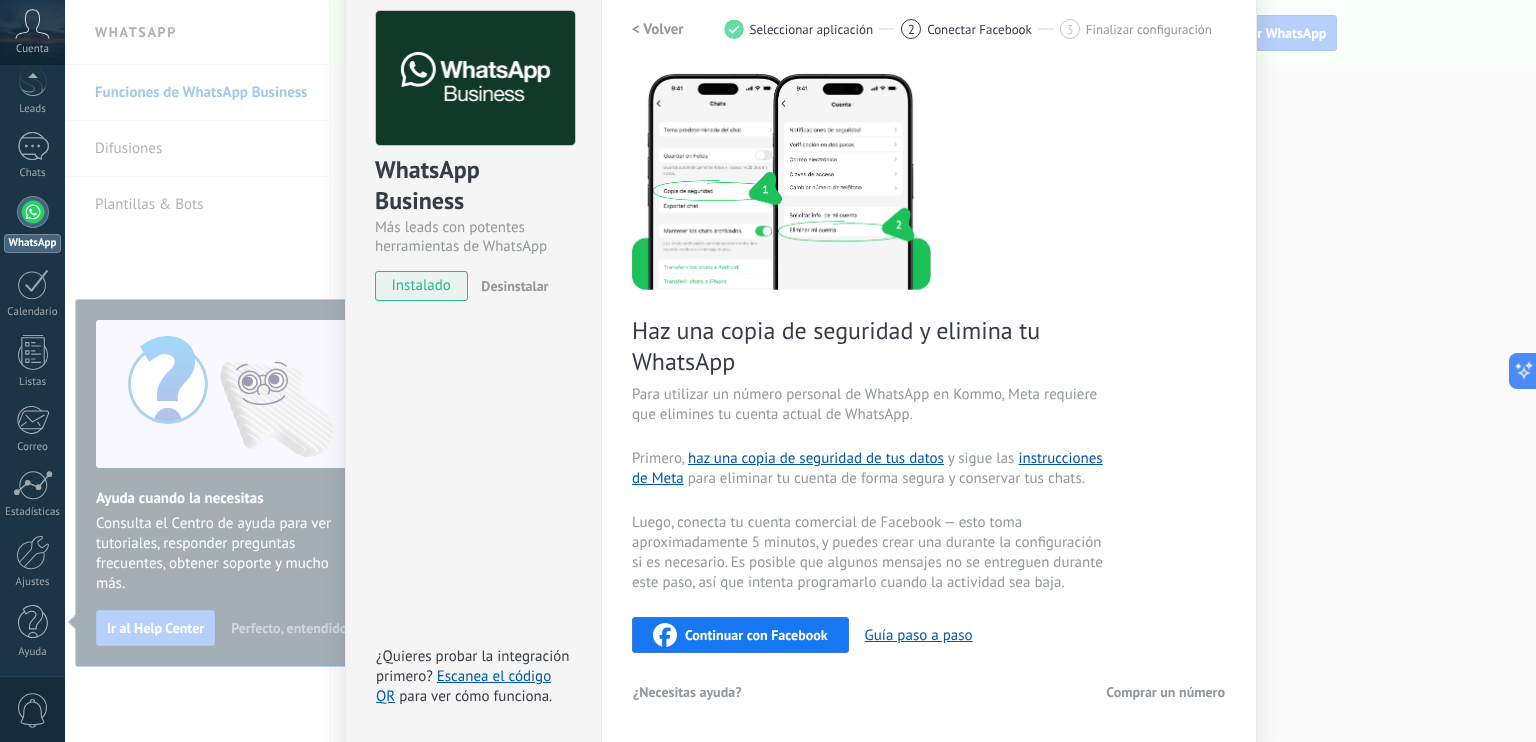 click on "Continuar con Facebook" at bounding box center (756, 635) 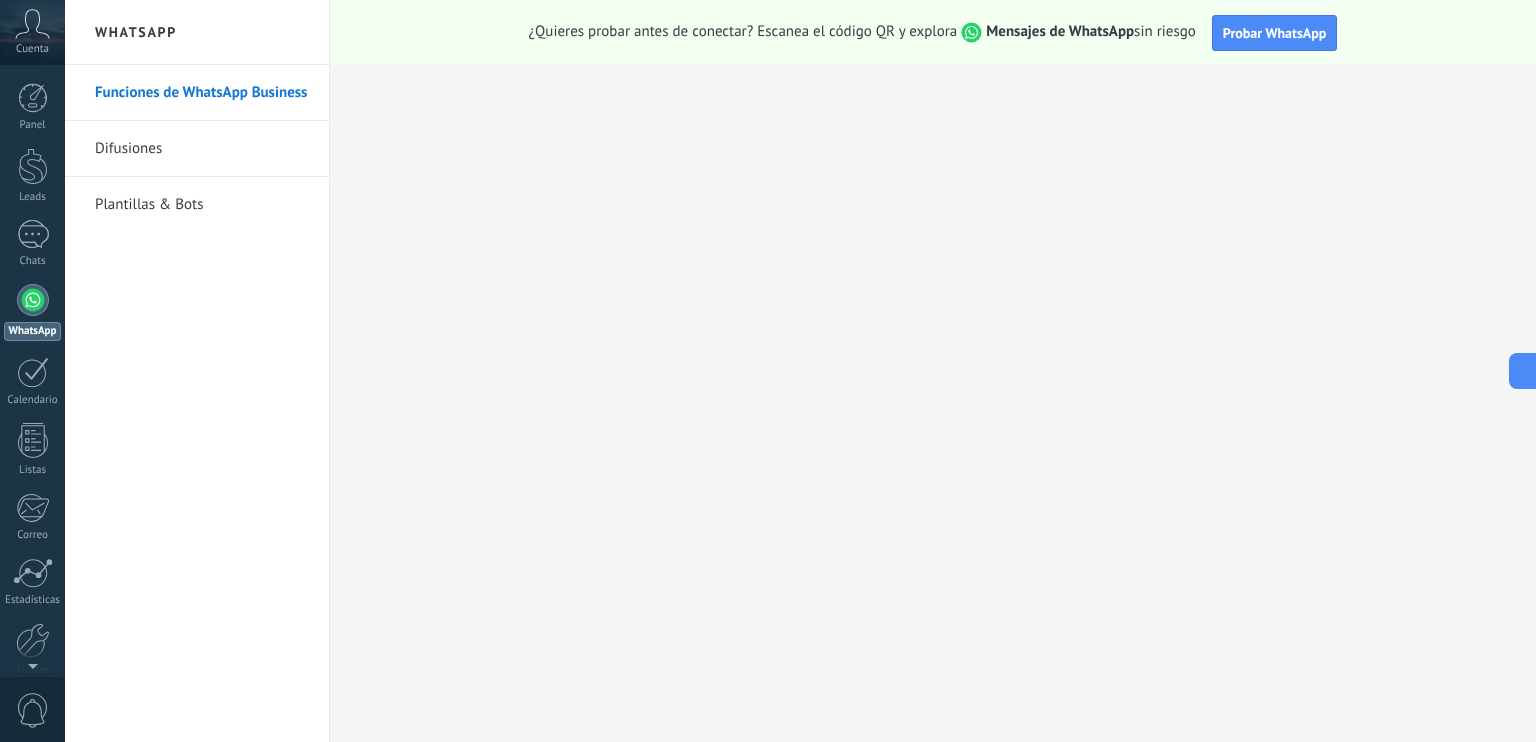 scroll, scrollTop: 0, scrollLeft: 0, axis: both 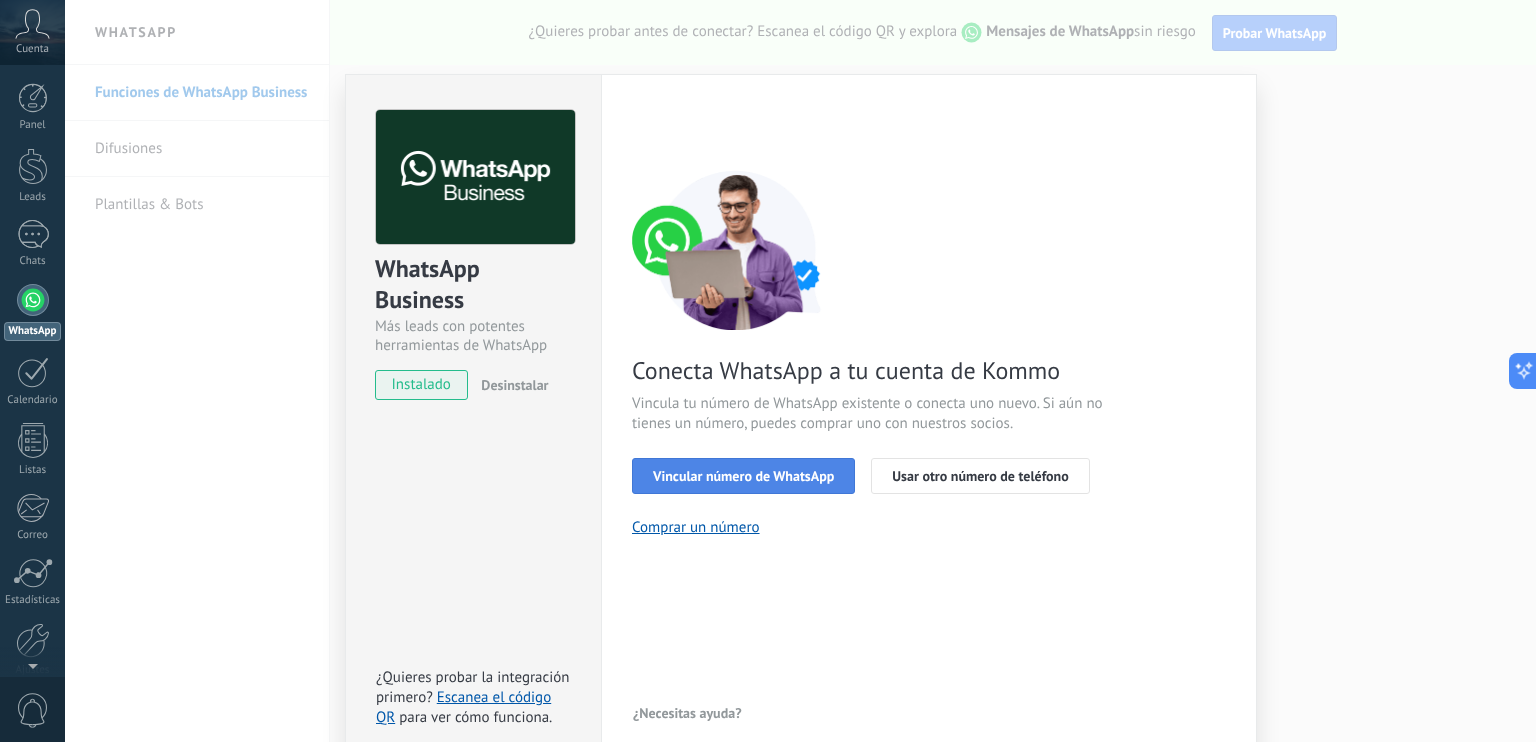 click on "Vincular número de WhatsApp" at bounding box center (743, 476) 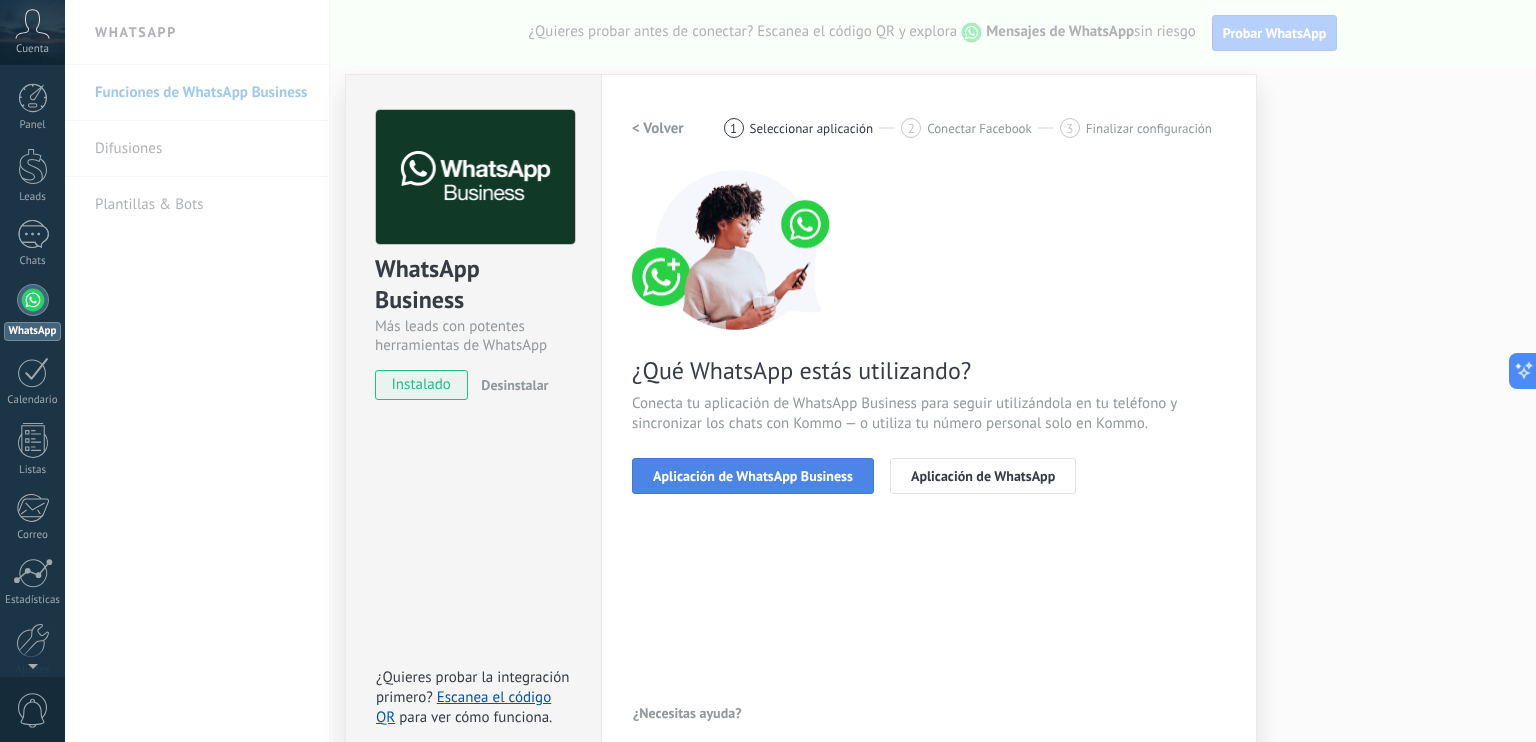 click on "Aplicación de WhatsApp Business" at bounding box center (753, 476) 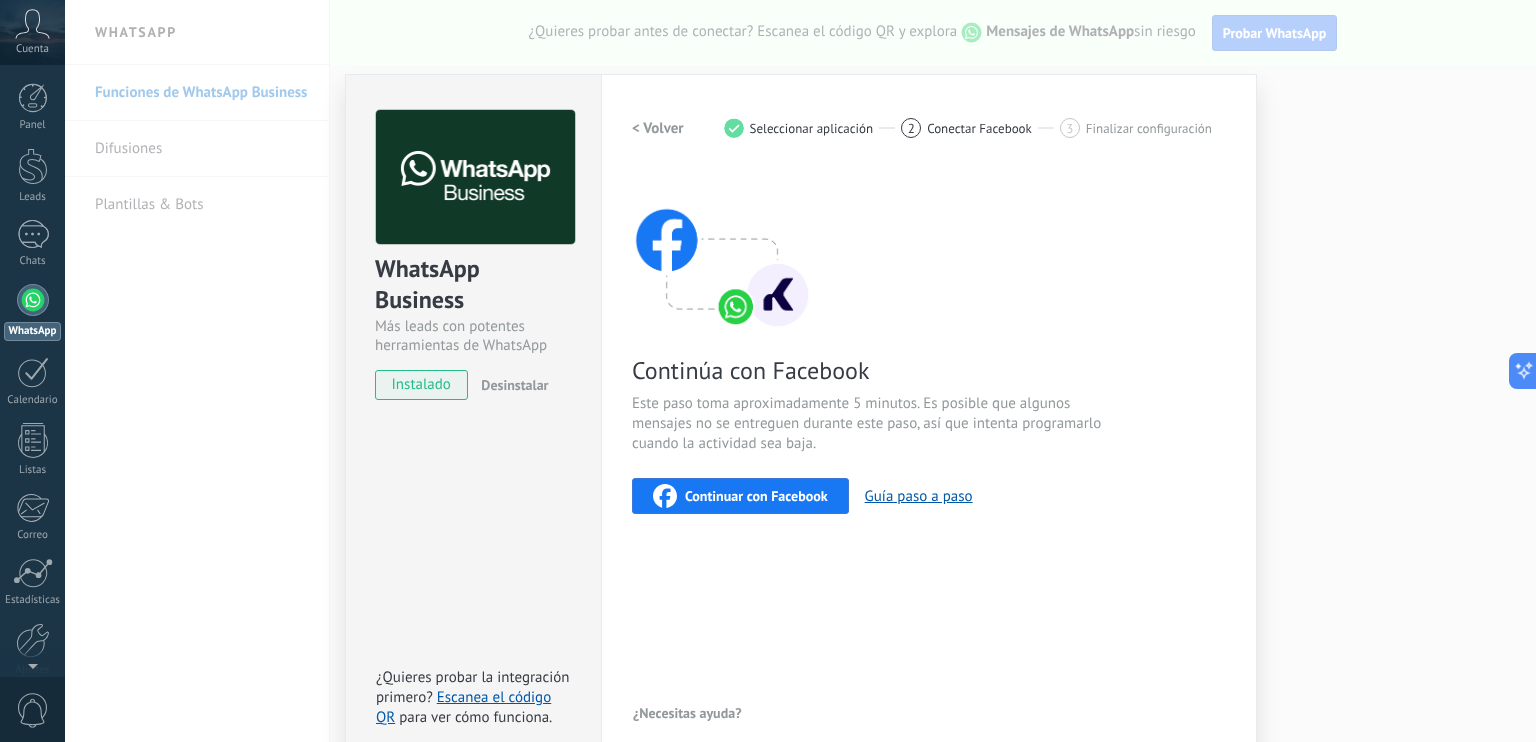click on "Continuar con Facebook" at bounding box center (756, 496) 